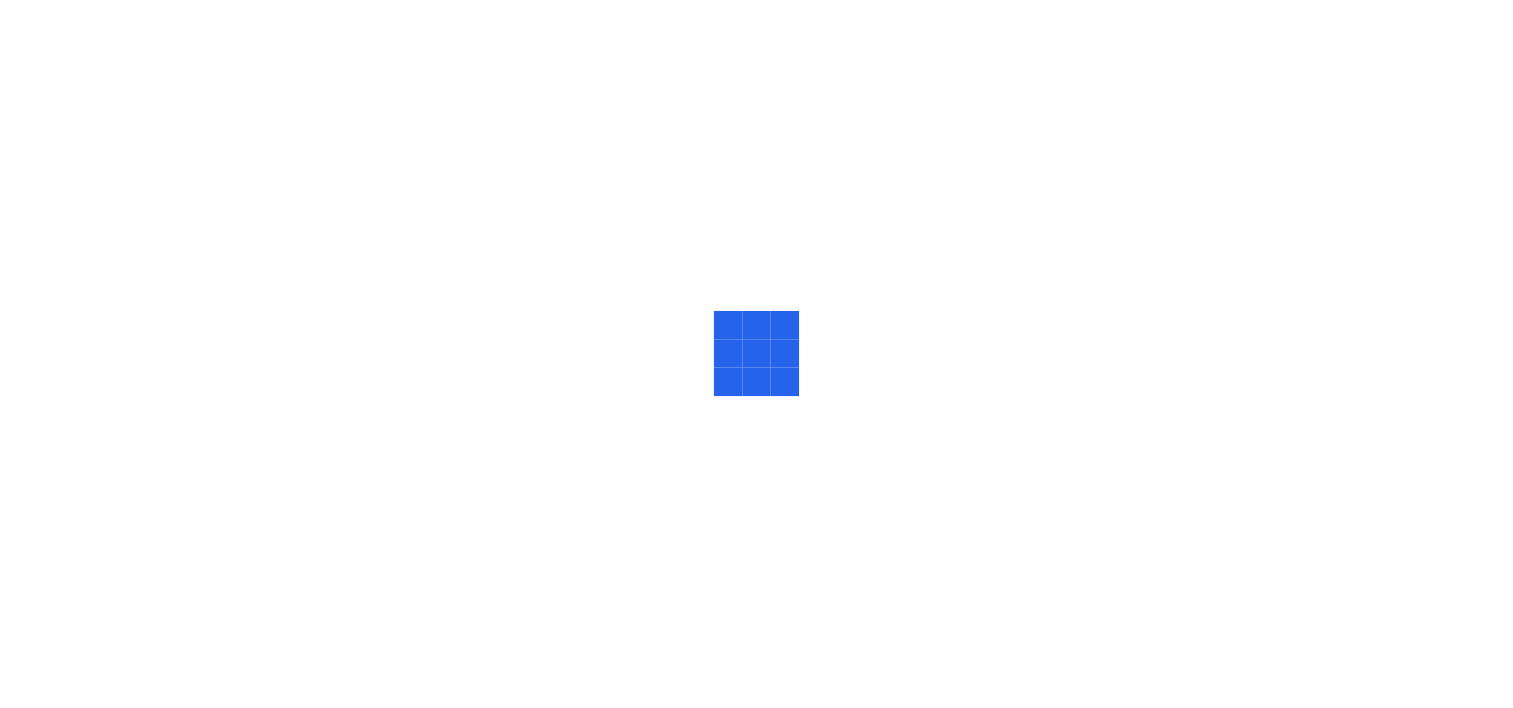 scroll, scrollTop: 0, scrollLeft: 0, axis: both 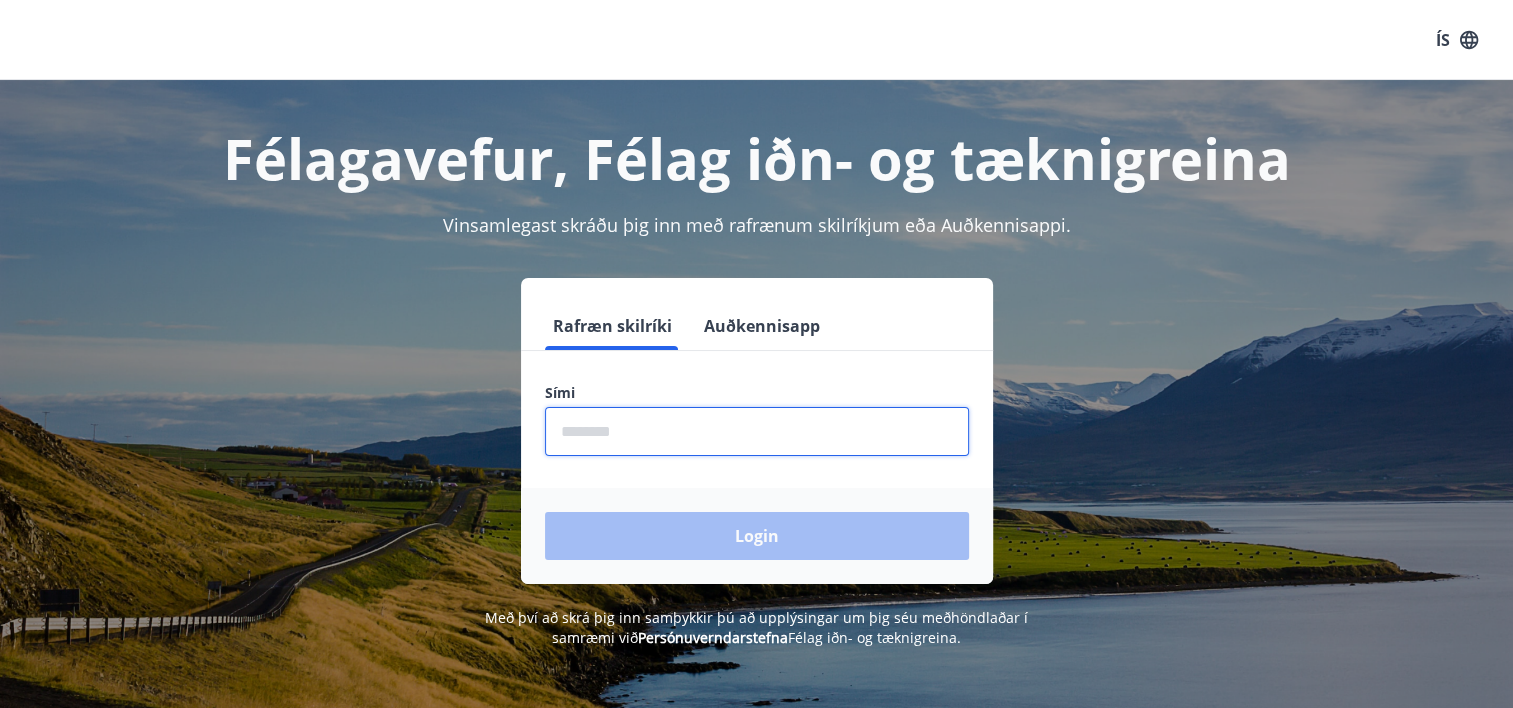 click at bounding box center [757, 431] 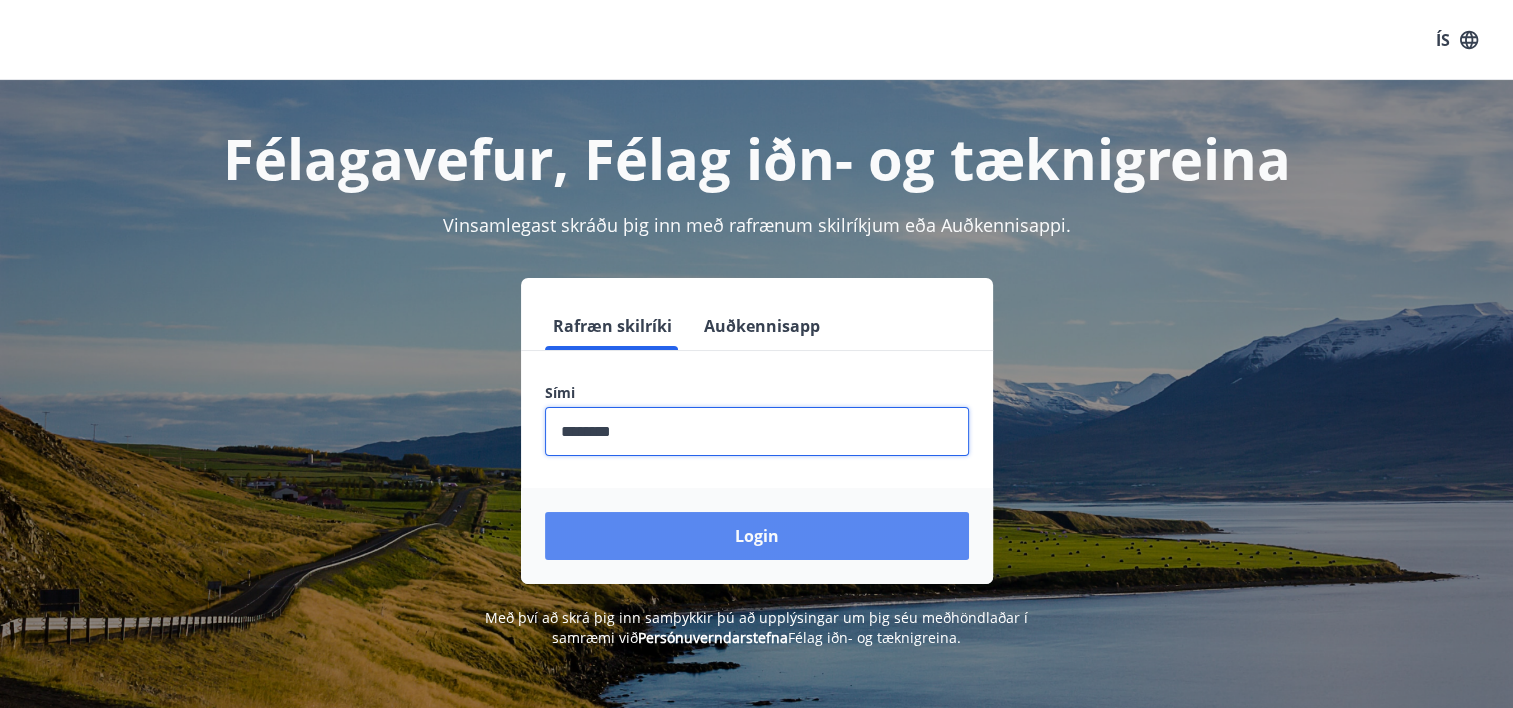 type on "********" 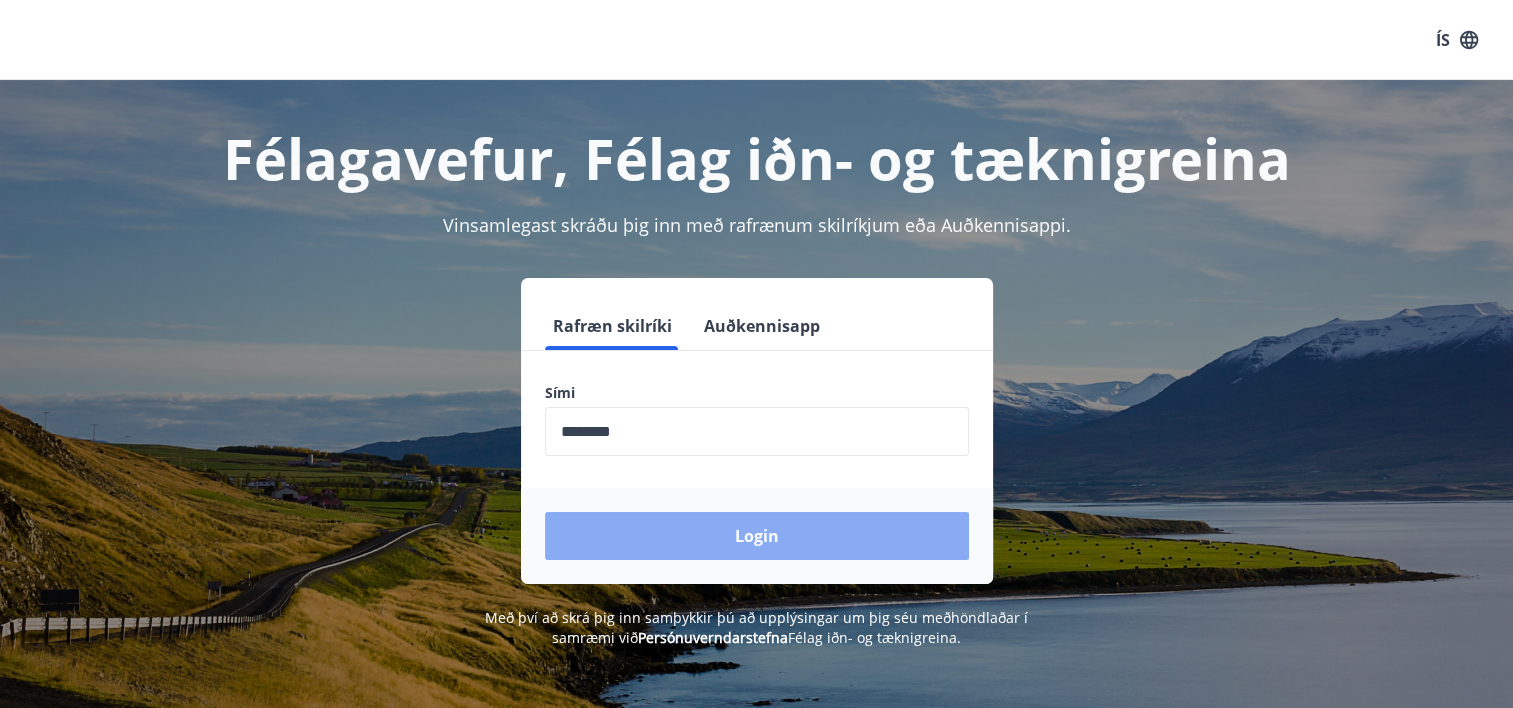 click on "Login" at bounding box center [757, 536] 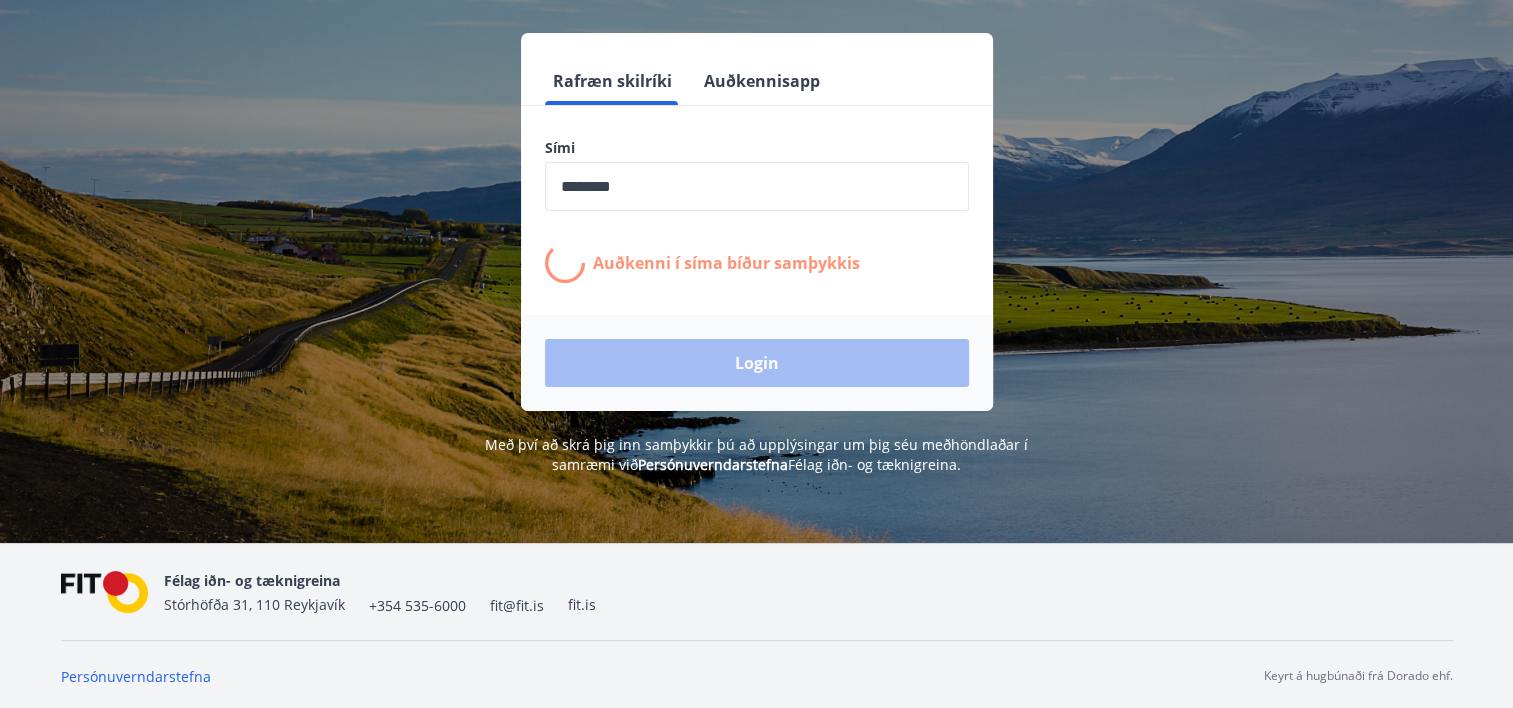 scroll, scrollTop: 248, scrollLeft: 0, axis: vertical 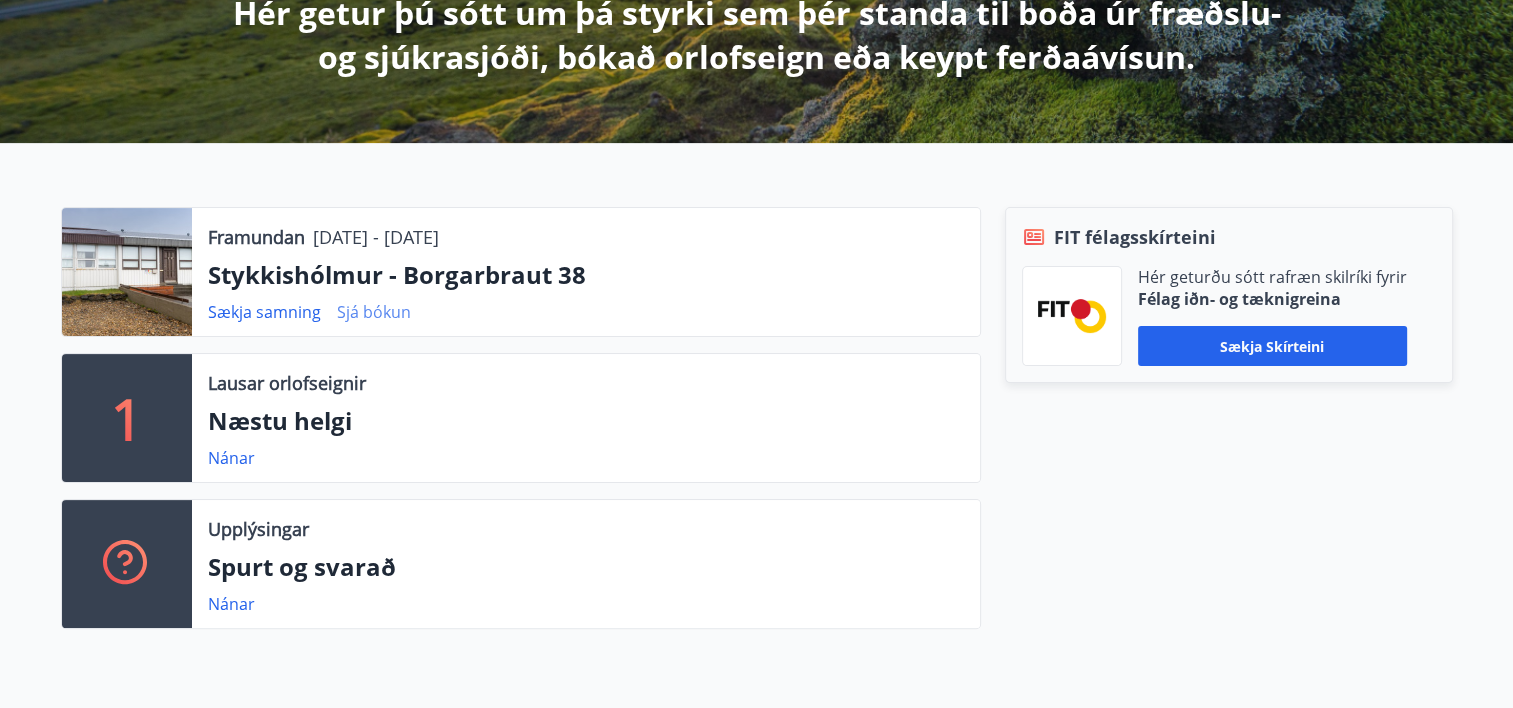 click on "Sjá bókun" at bounding box center [374, 312] 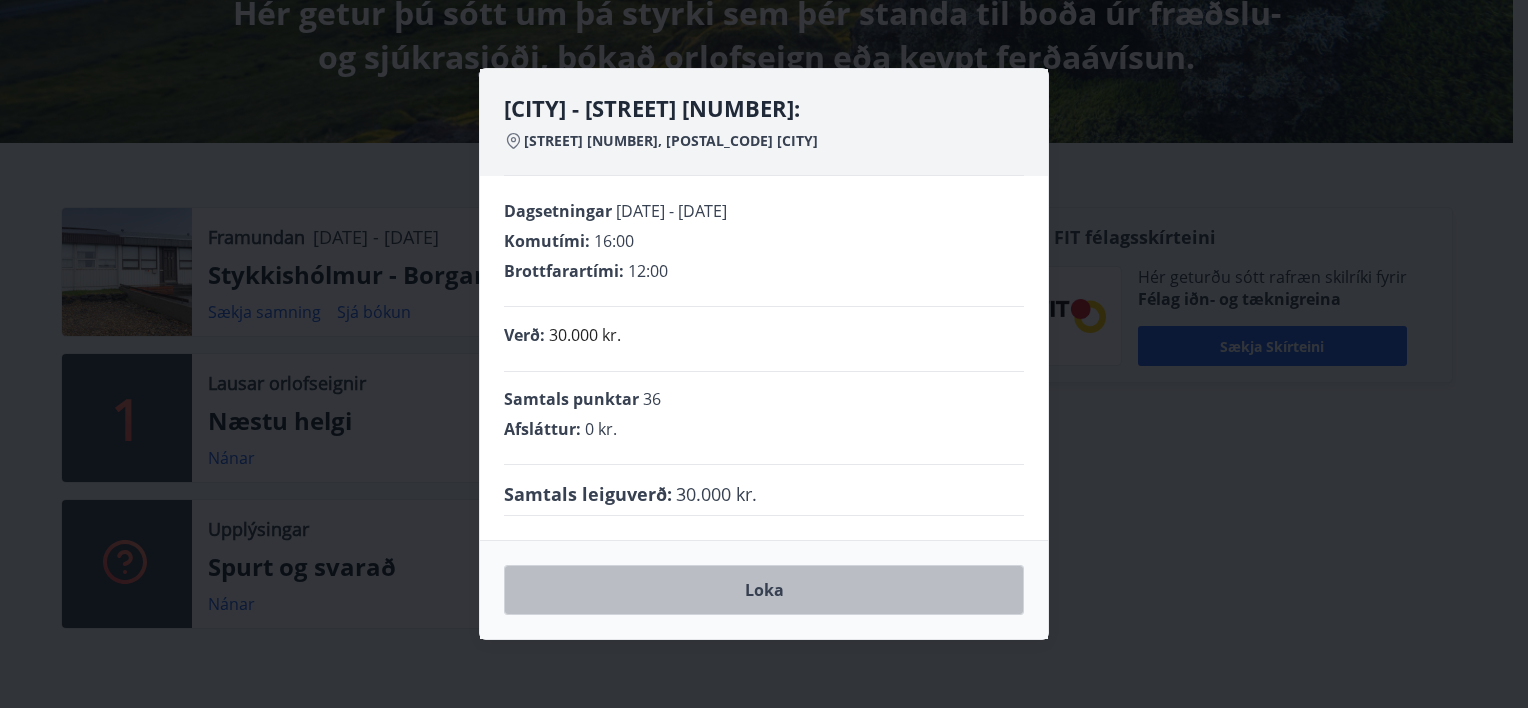 click on "Loka" at bounding box center [764, 590] 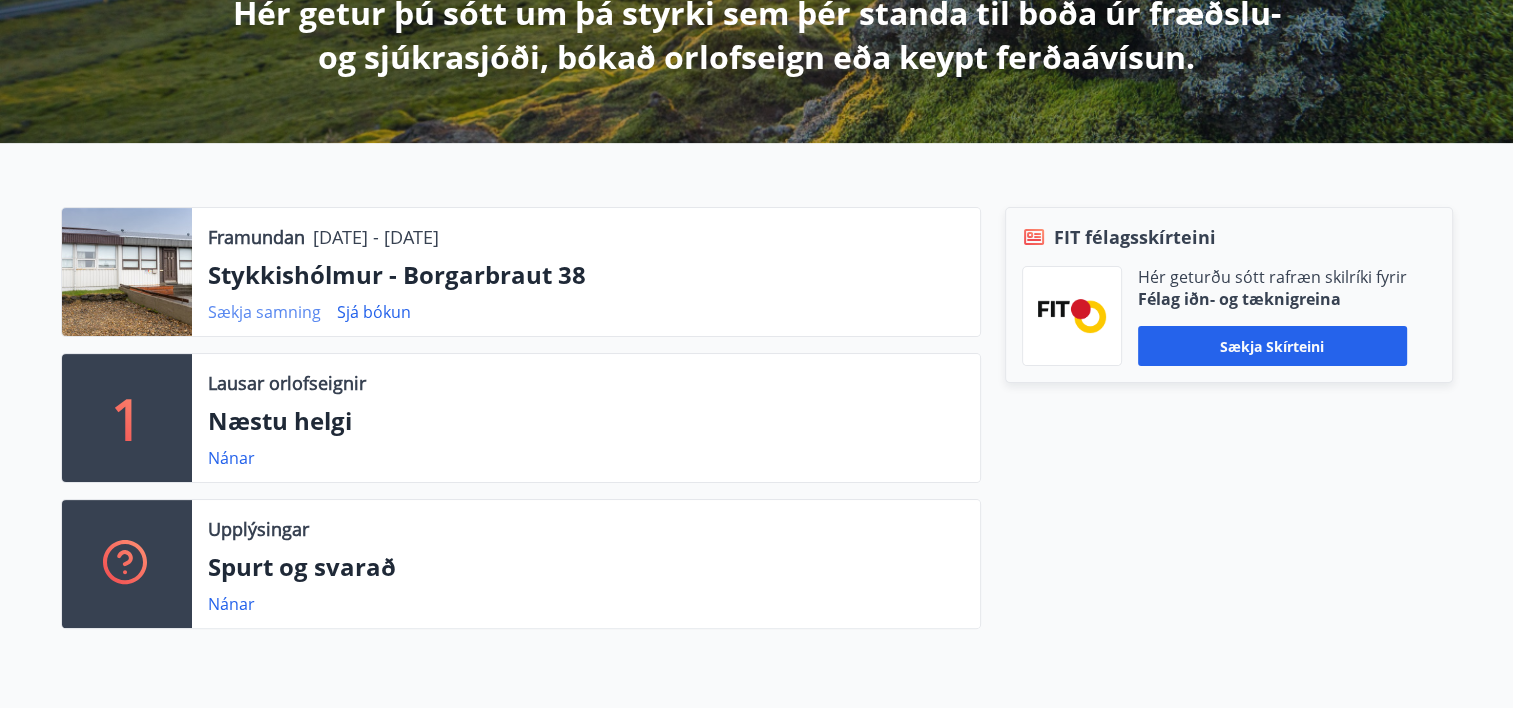 click on "Sækja samning" at bounding box center (264, 312) 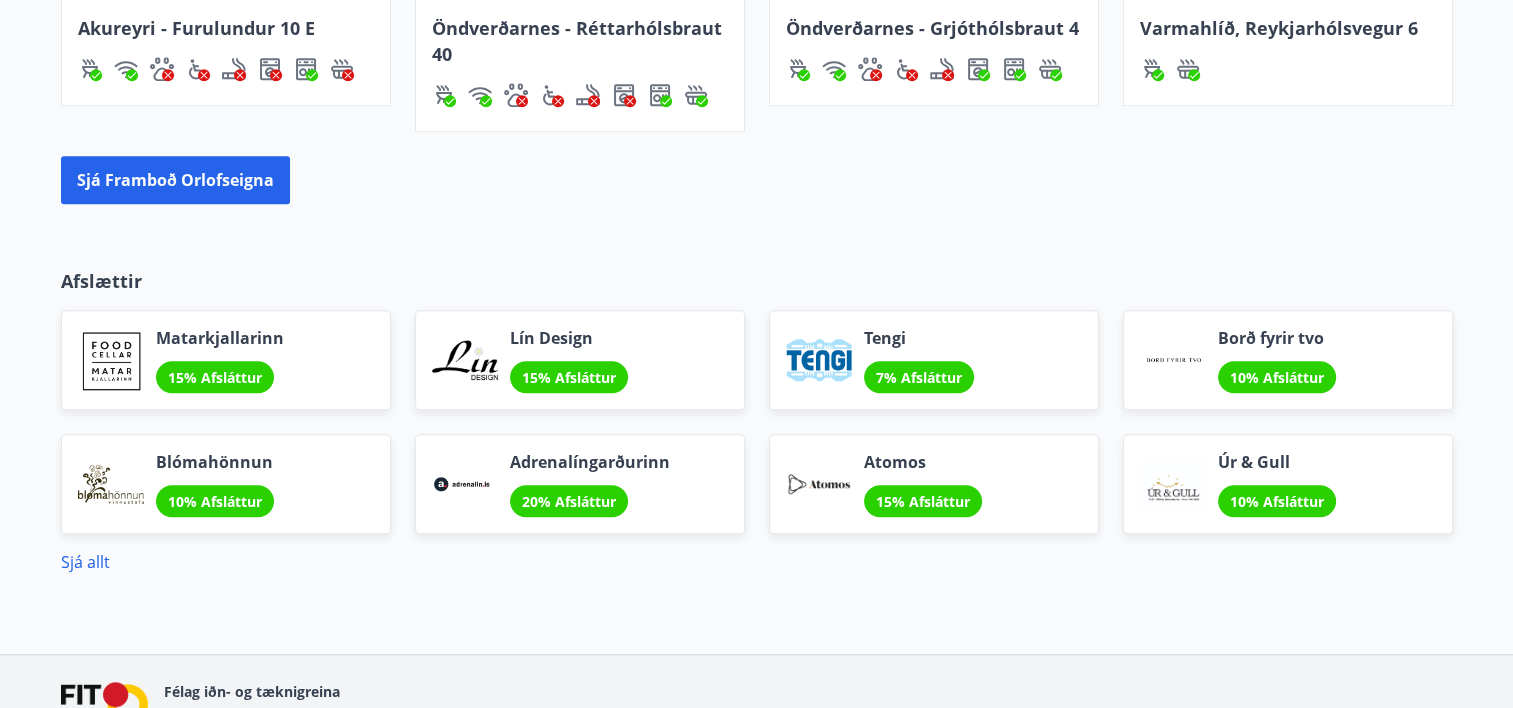 scroll, scrollTop: 1800, scrollLeft: 0, axis: vertical 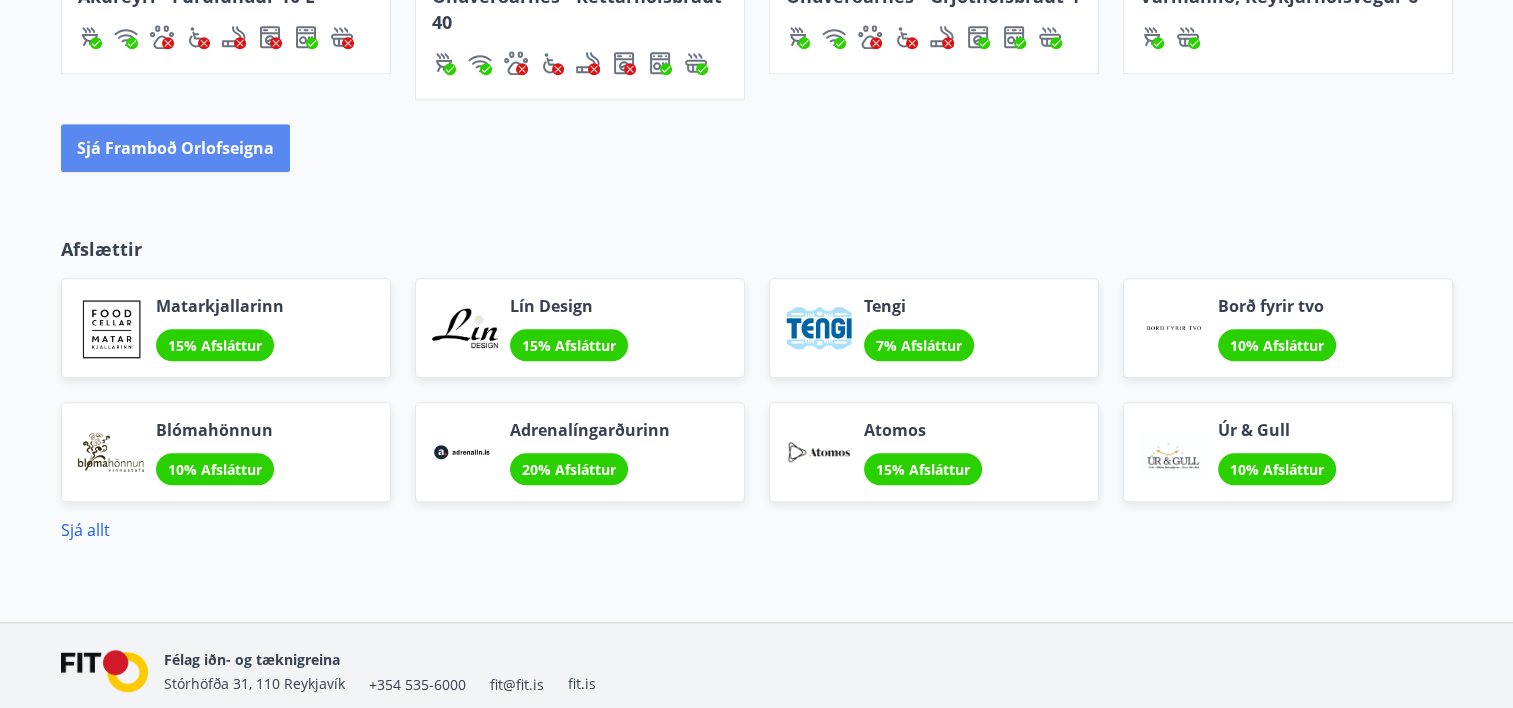click on "Sjá framboð orlofseigna" at bounding box center [175, 148] 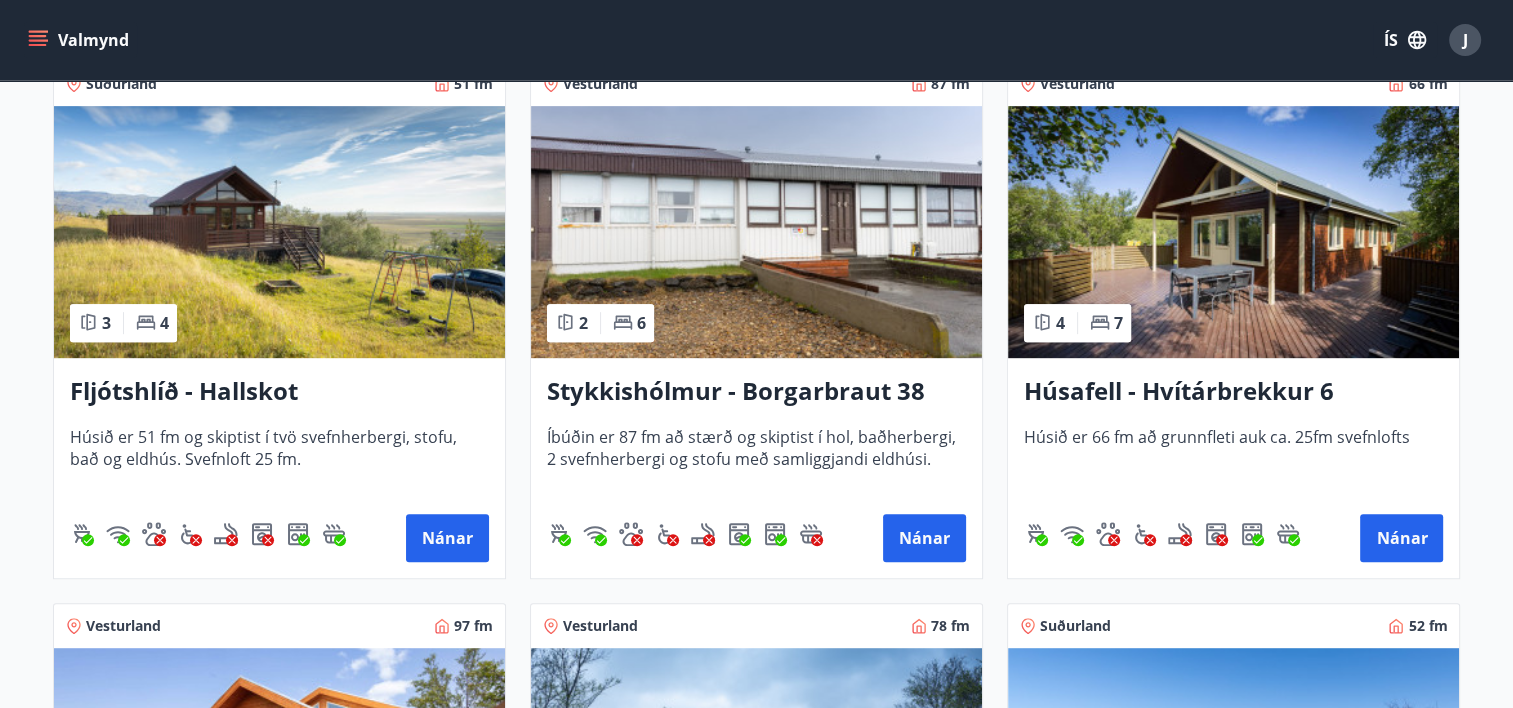 scroll, scrollTop: 894, scrollLeft: 0, axis: vertical 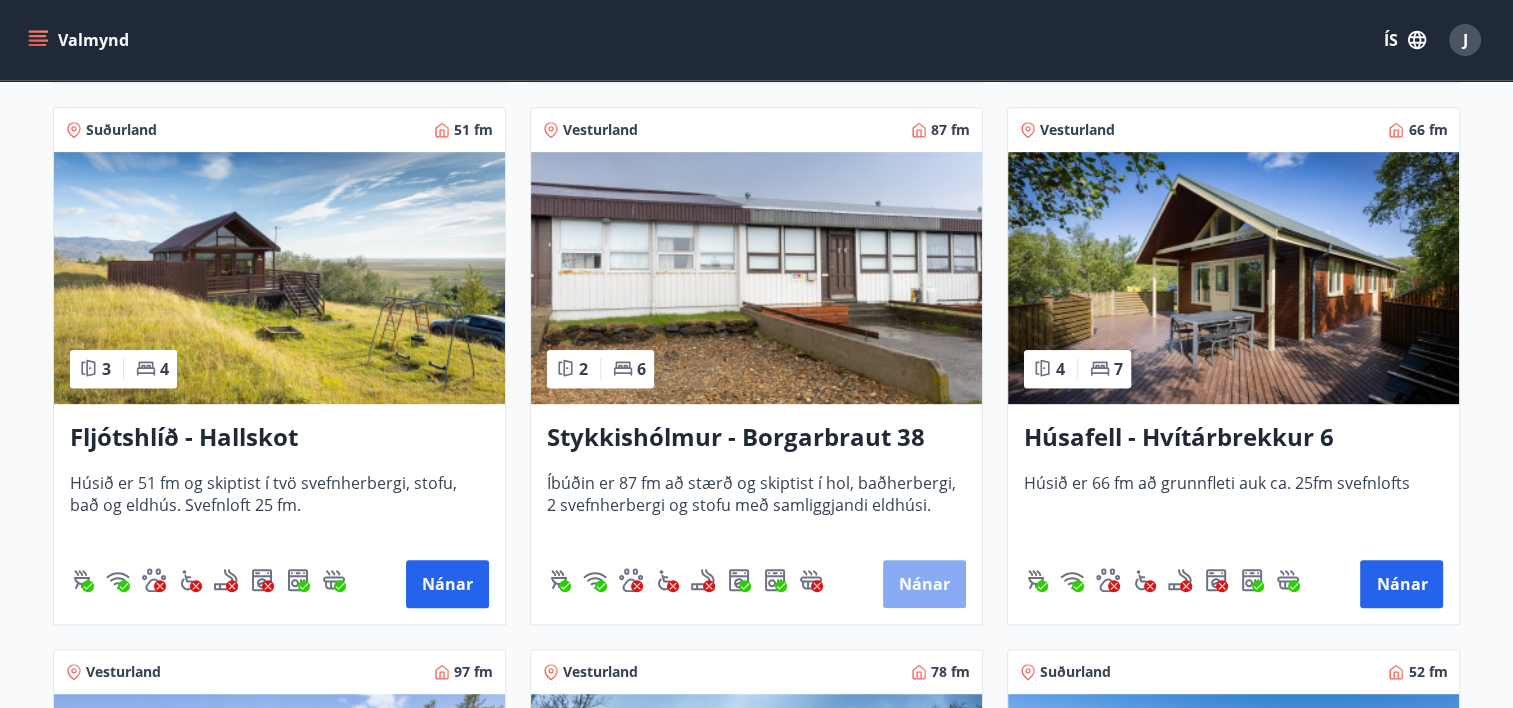 click on "Nánar" at bounding box center [924, 584] 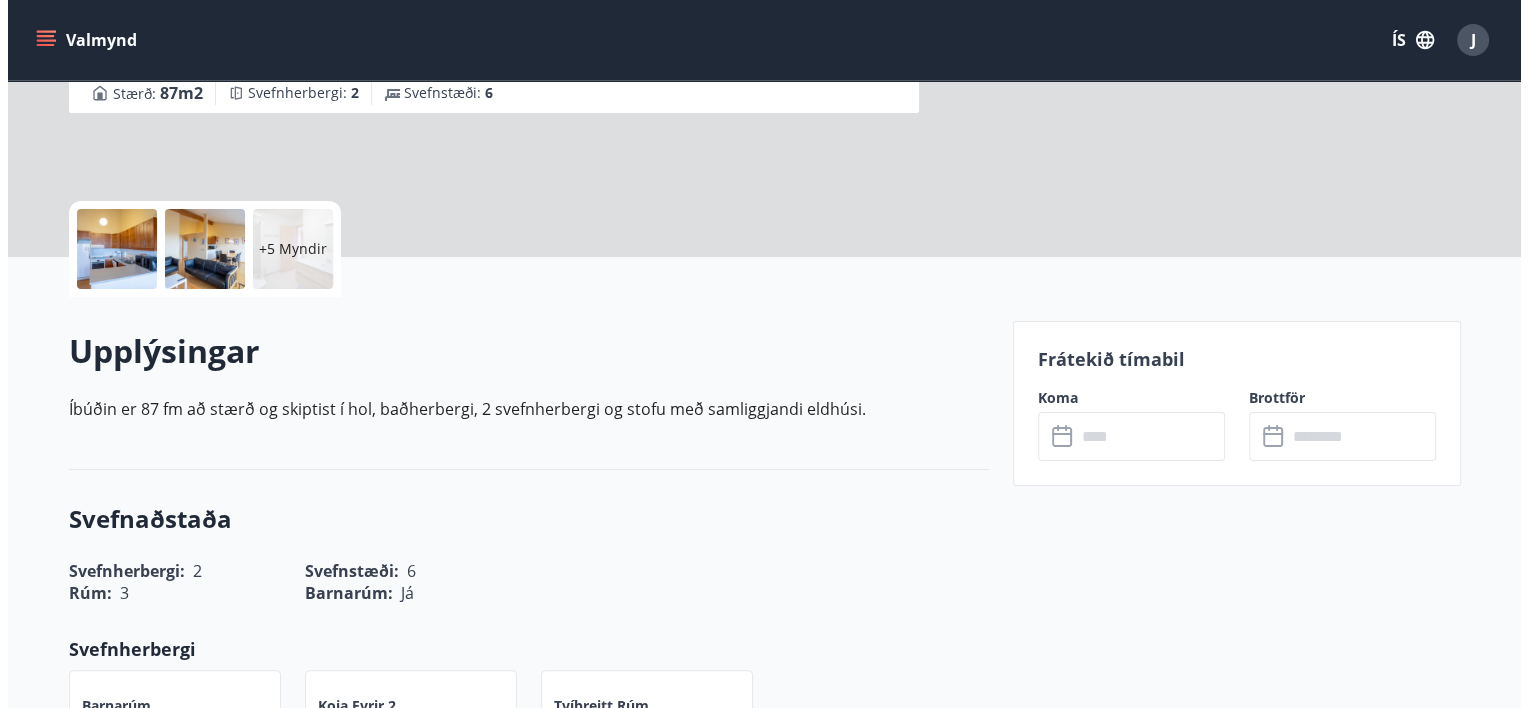 scroll, scrollTop: 0, scrollLeft: 0, axis: both 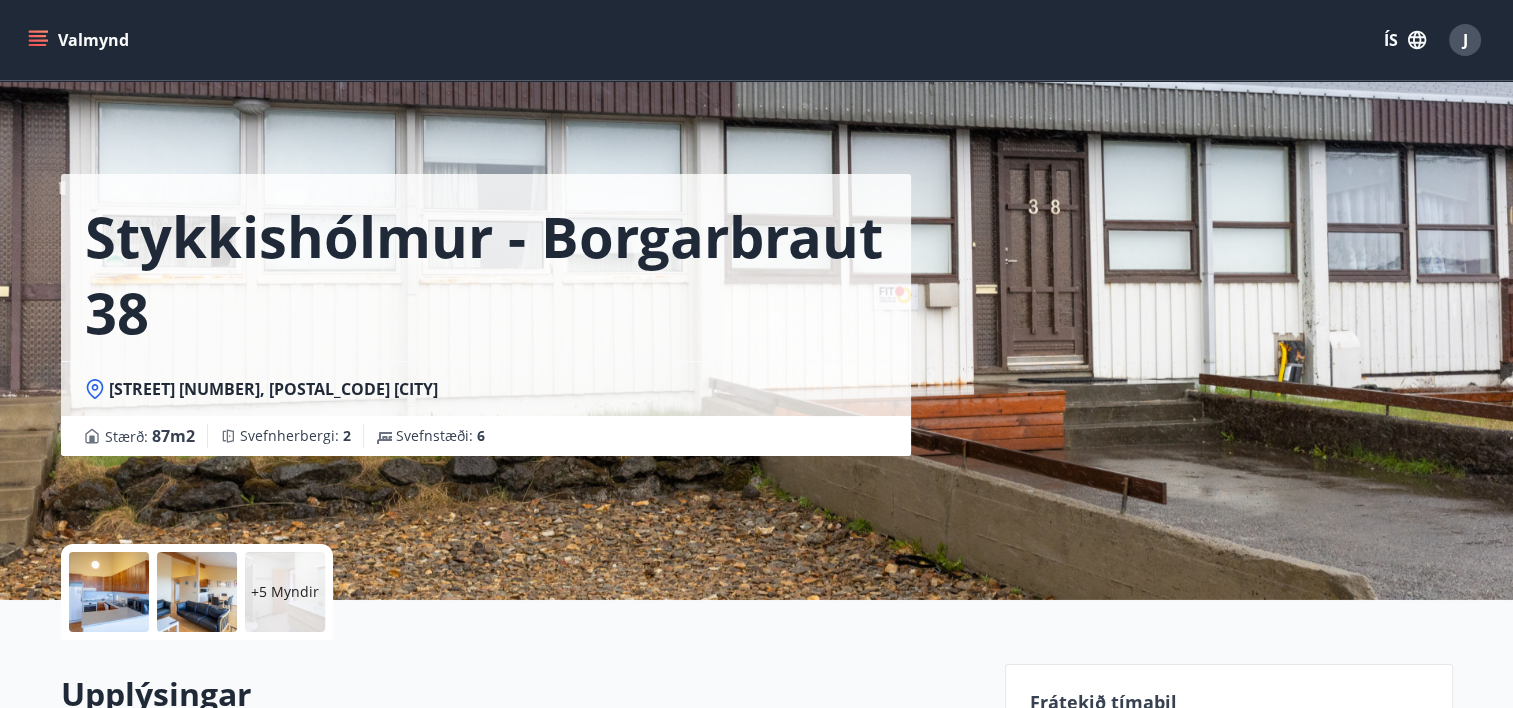 click at bounding box center (109, 592) 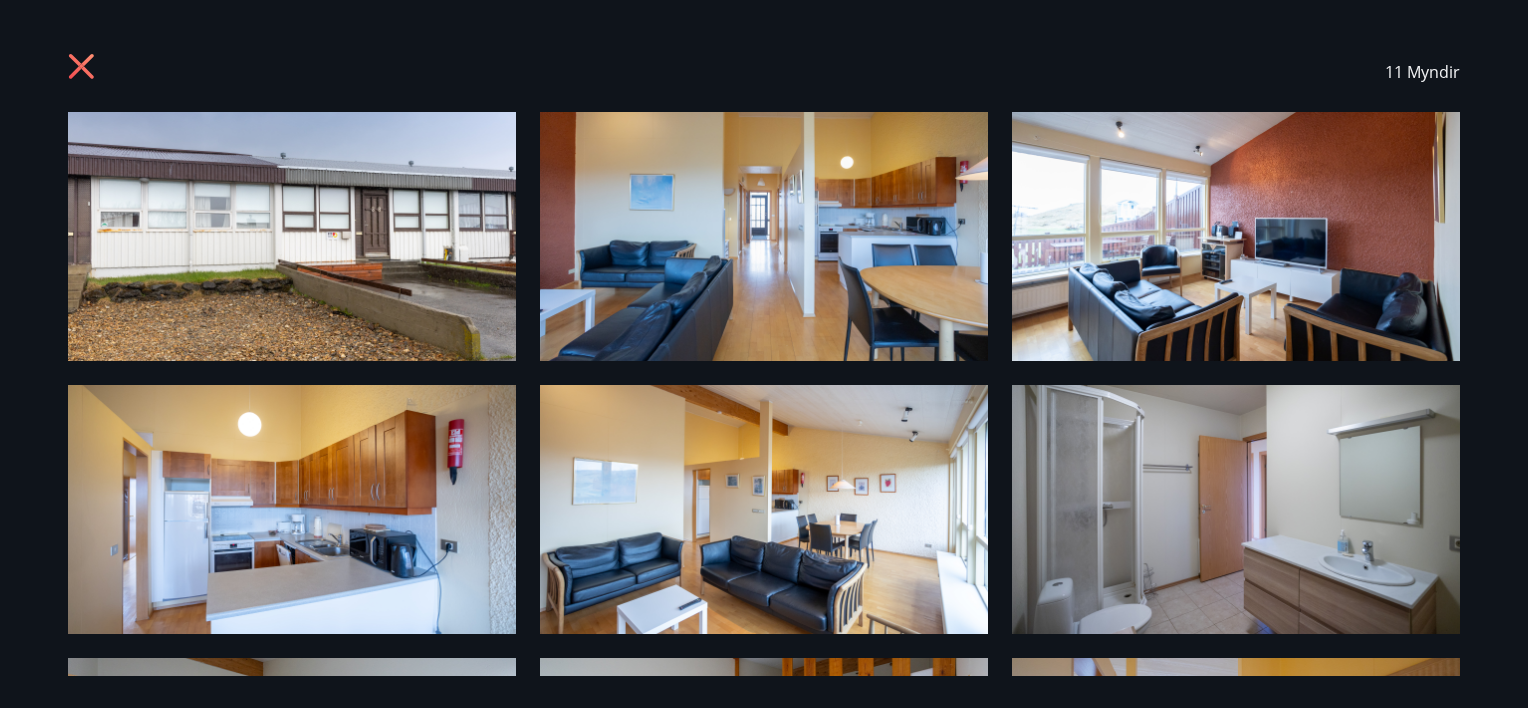 click at bounding box center (1236, 236) 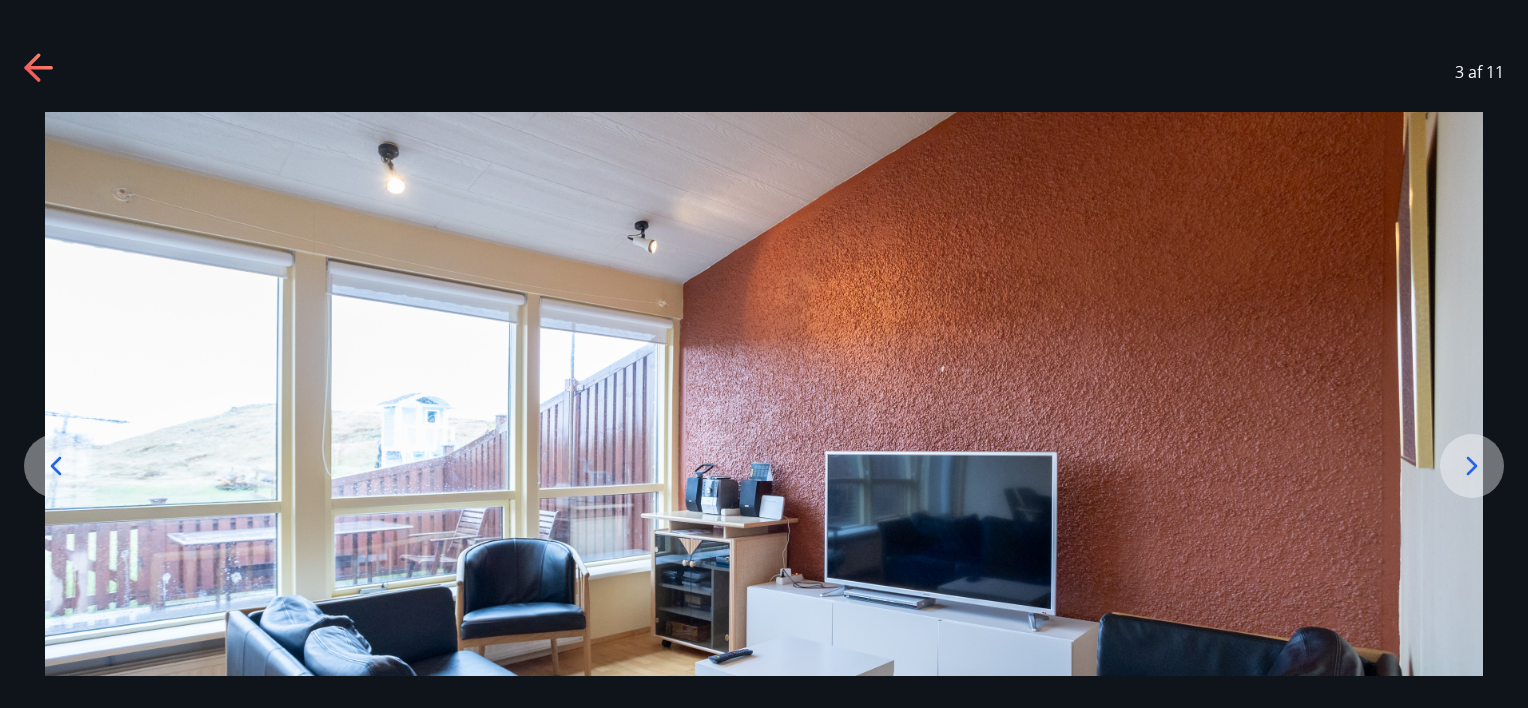 click 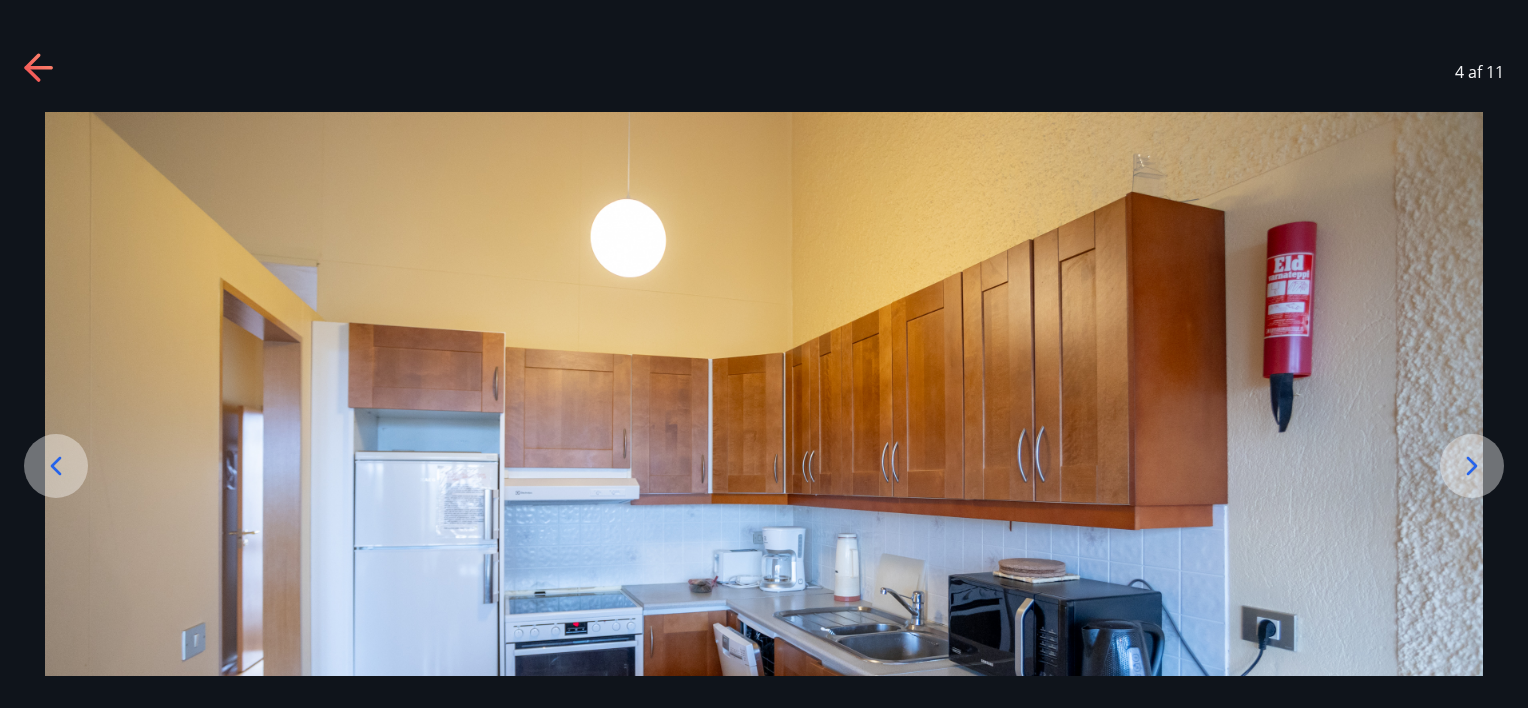 click 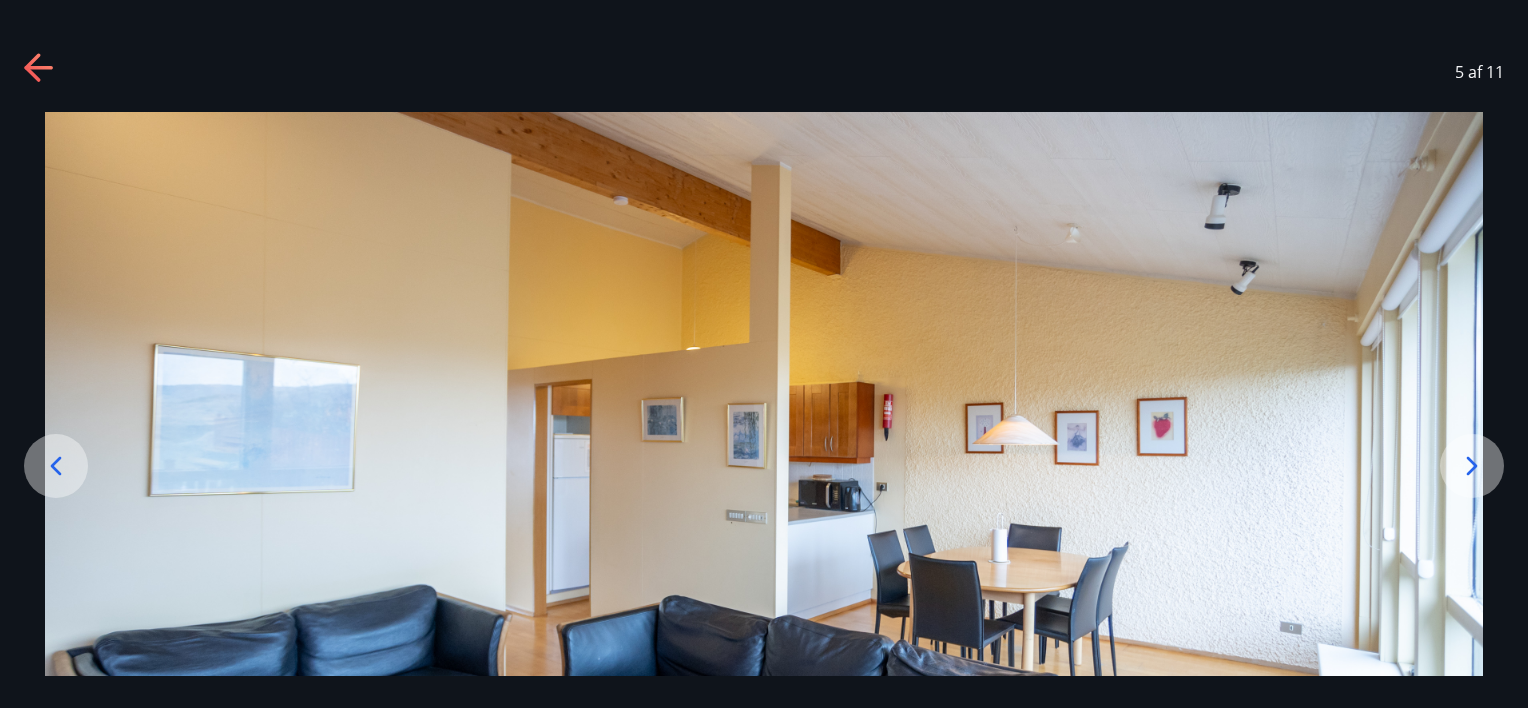scroll, scrollTop: 100, scrollLeft: 0, axis: vertical 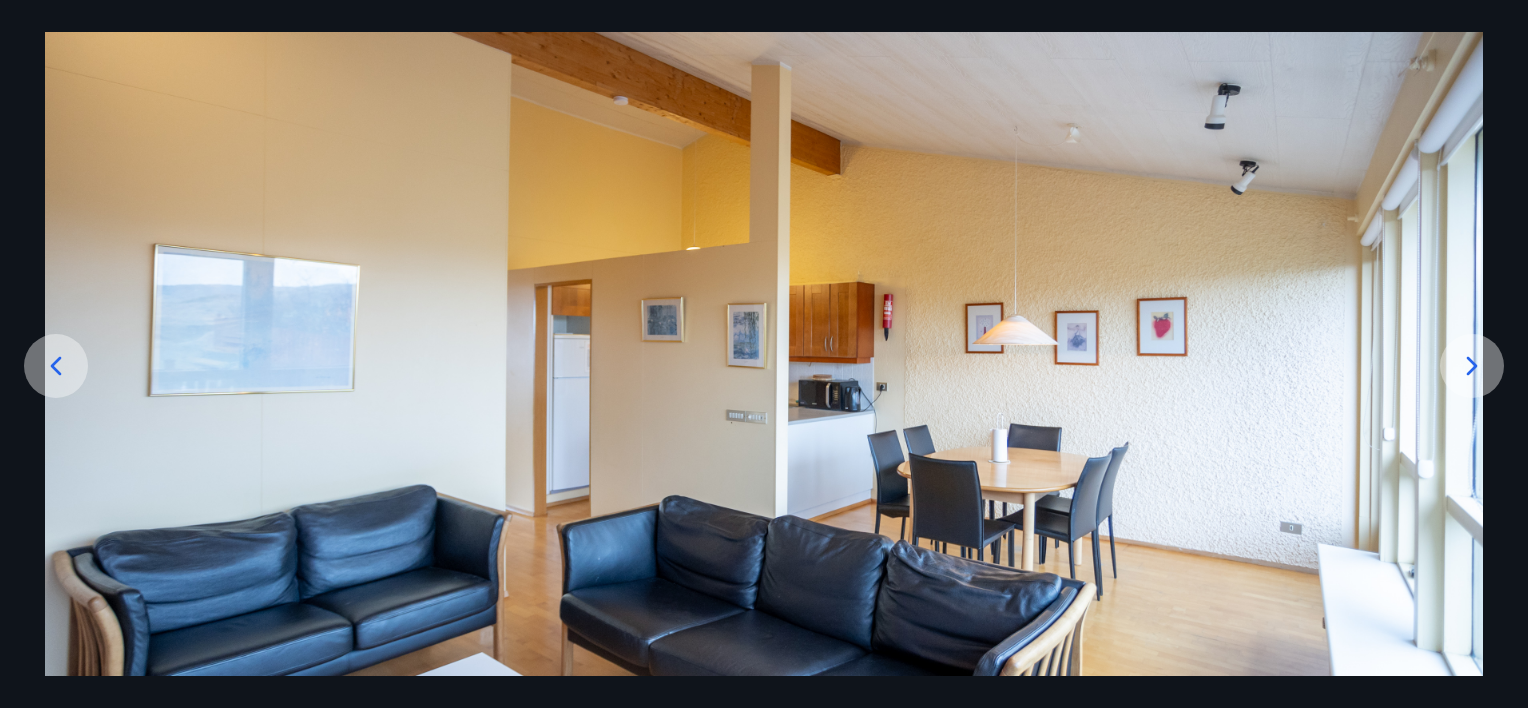click 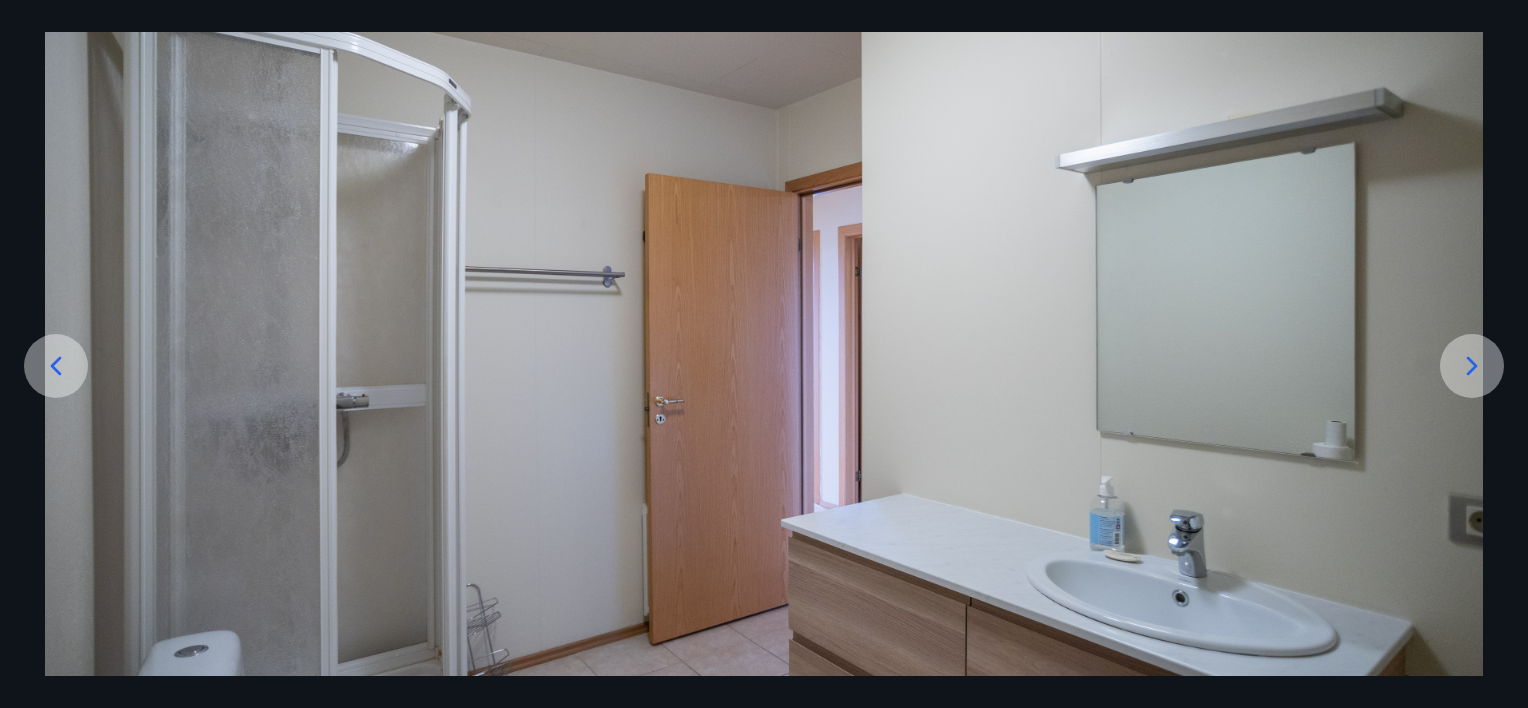 click at bounding box center [1472, 366] 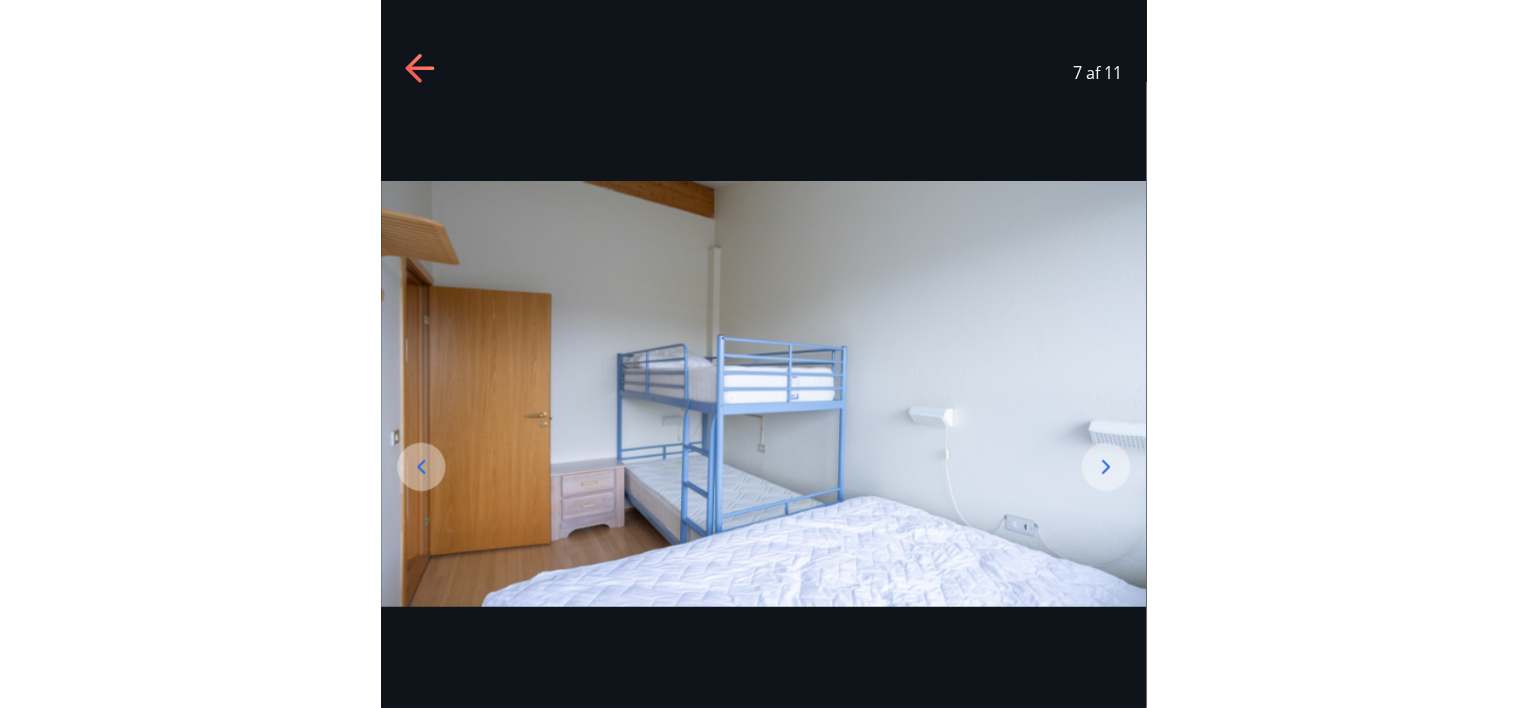 scroll, scrollTop: 0, scrollLeft: 0, axis: both 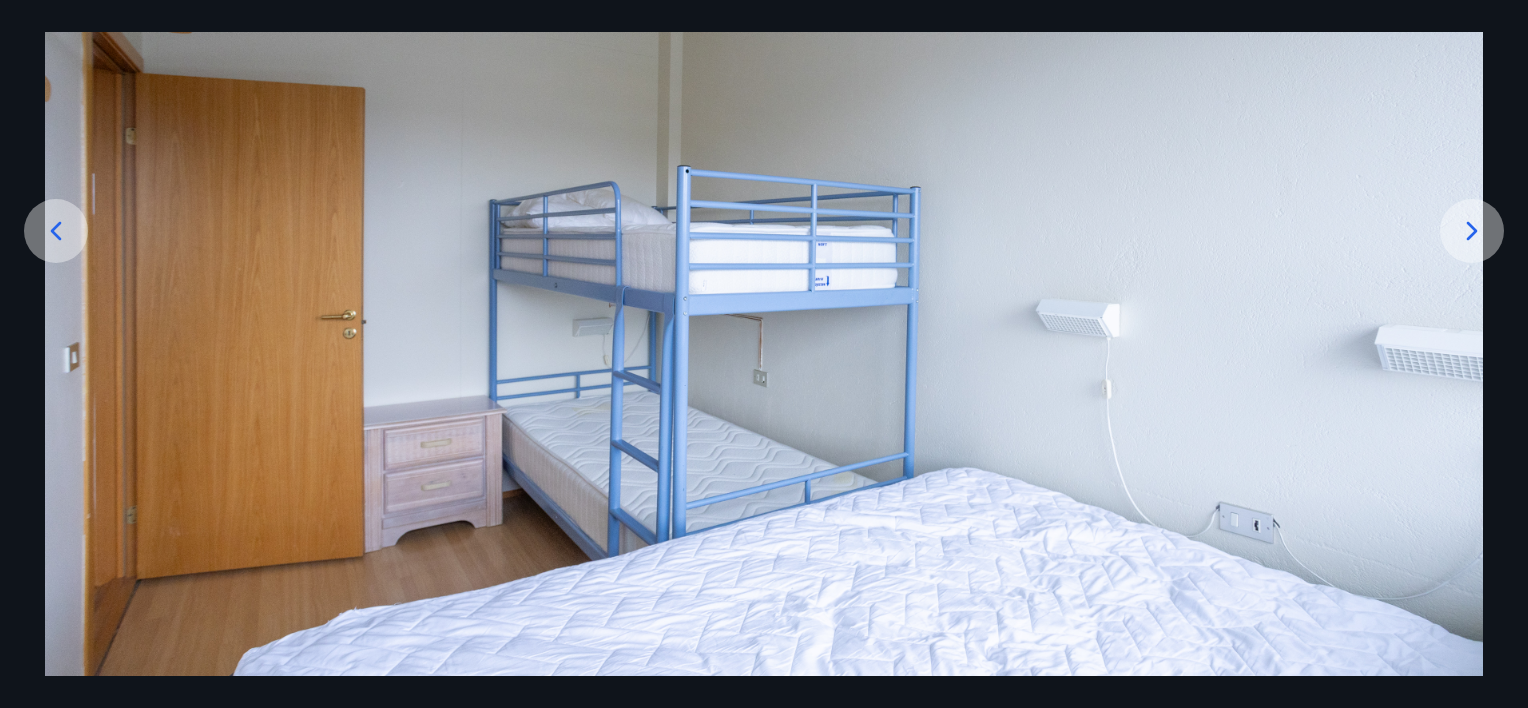 click 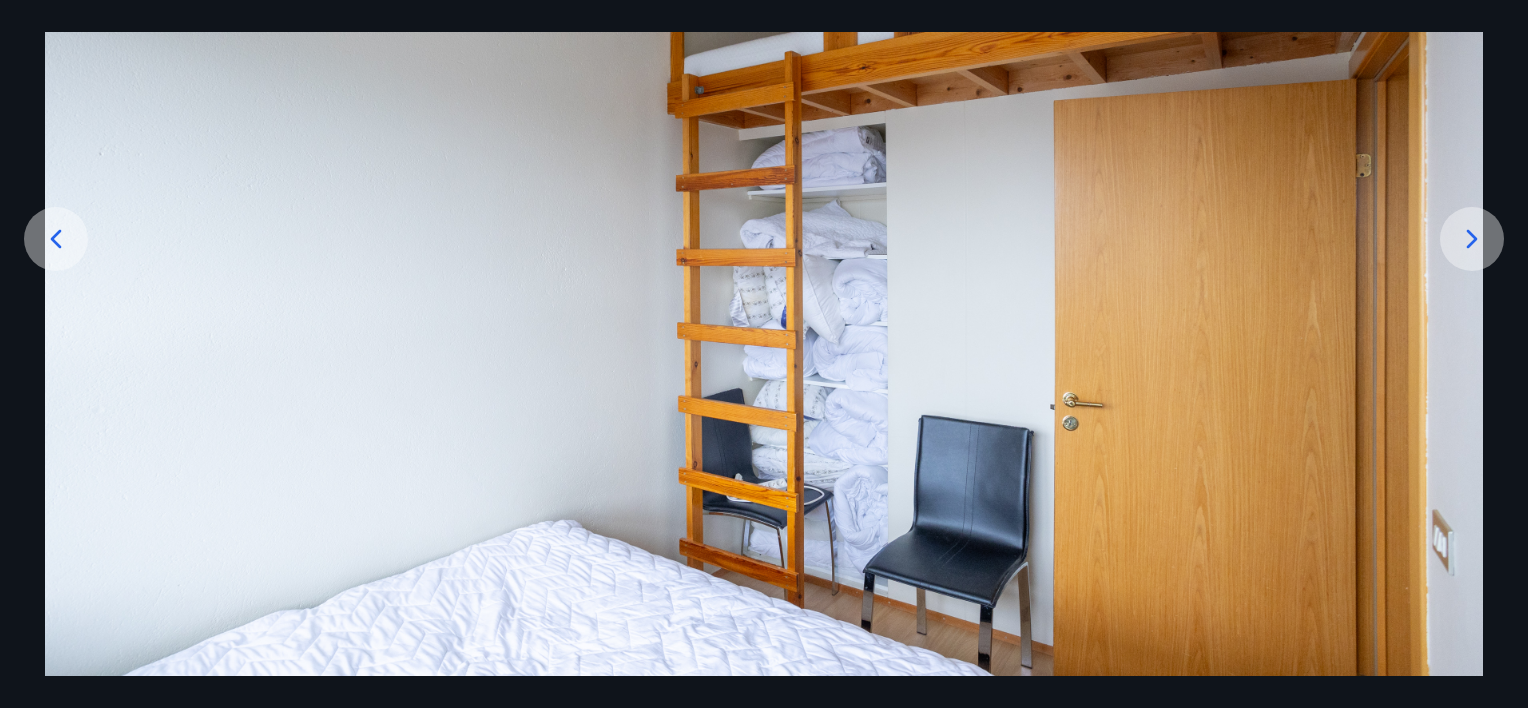 scroll, scrollTop: 235, scrollLeft: 0, axis: vertical 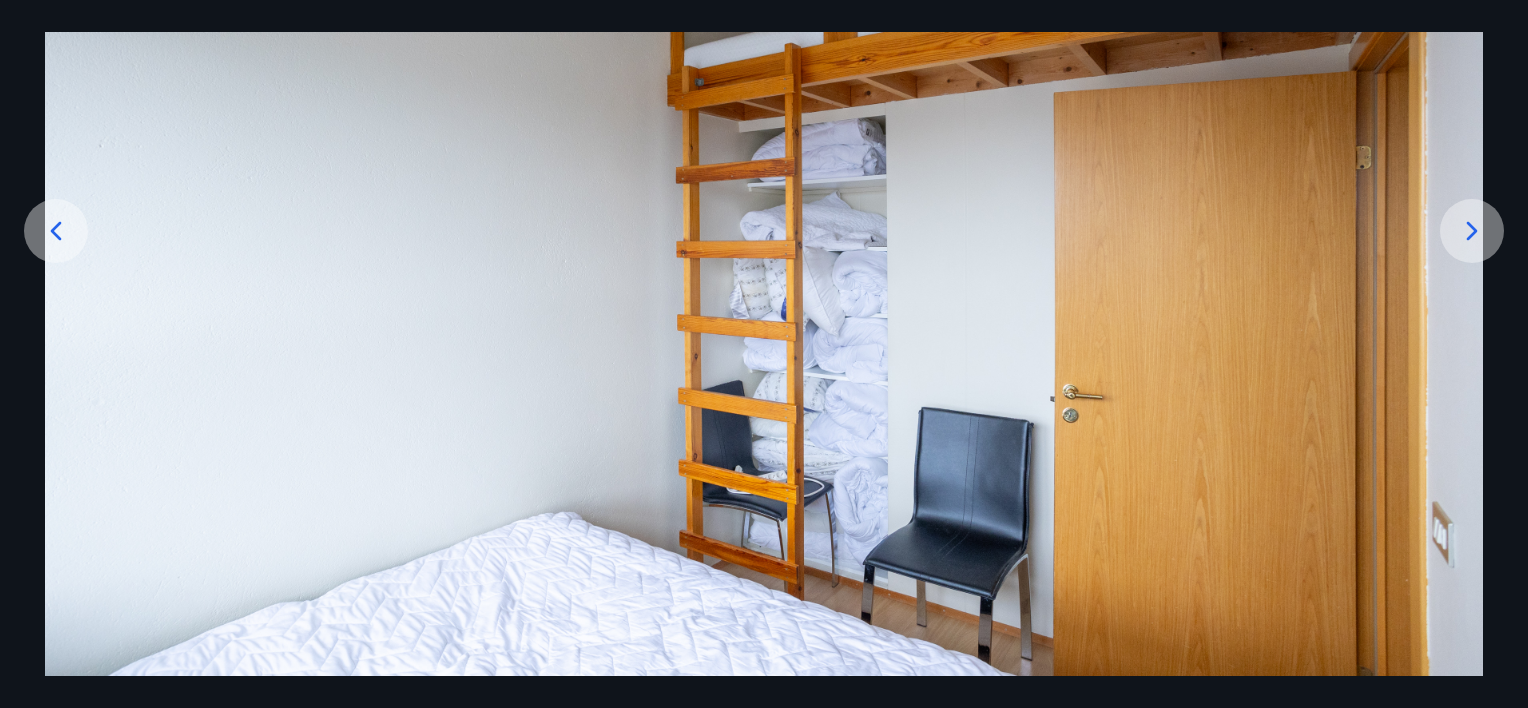 click 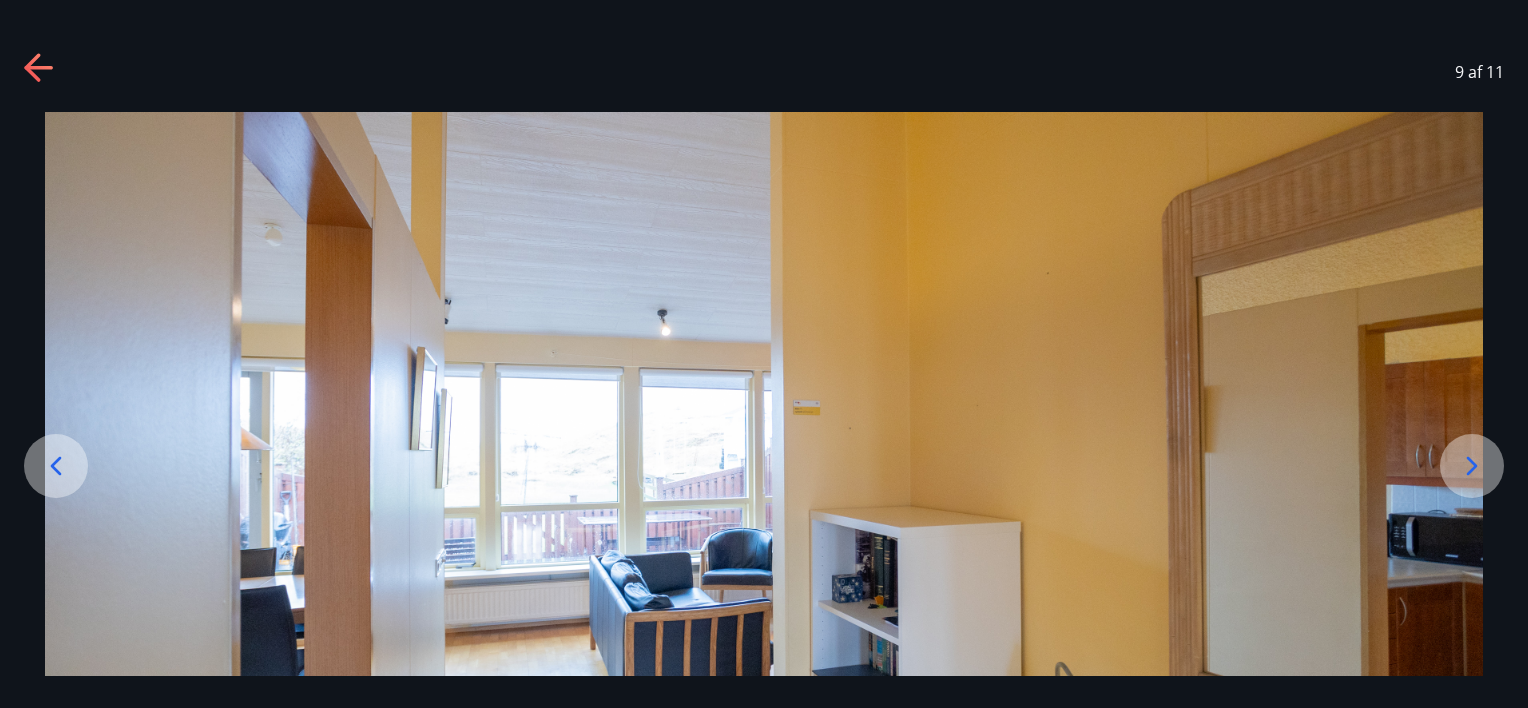 scroll, scrollTop: 235, scrollLeft: 0, axis: vertical 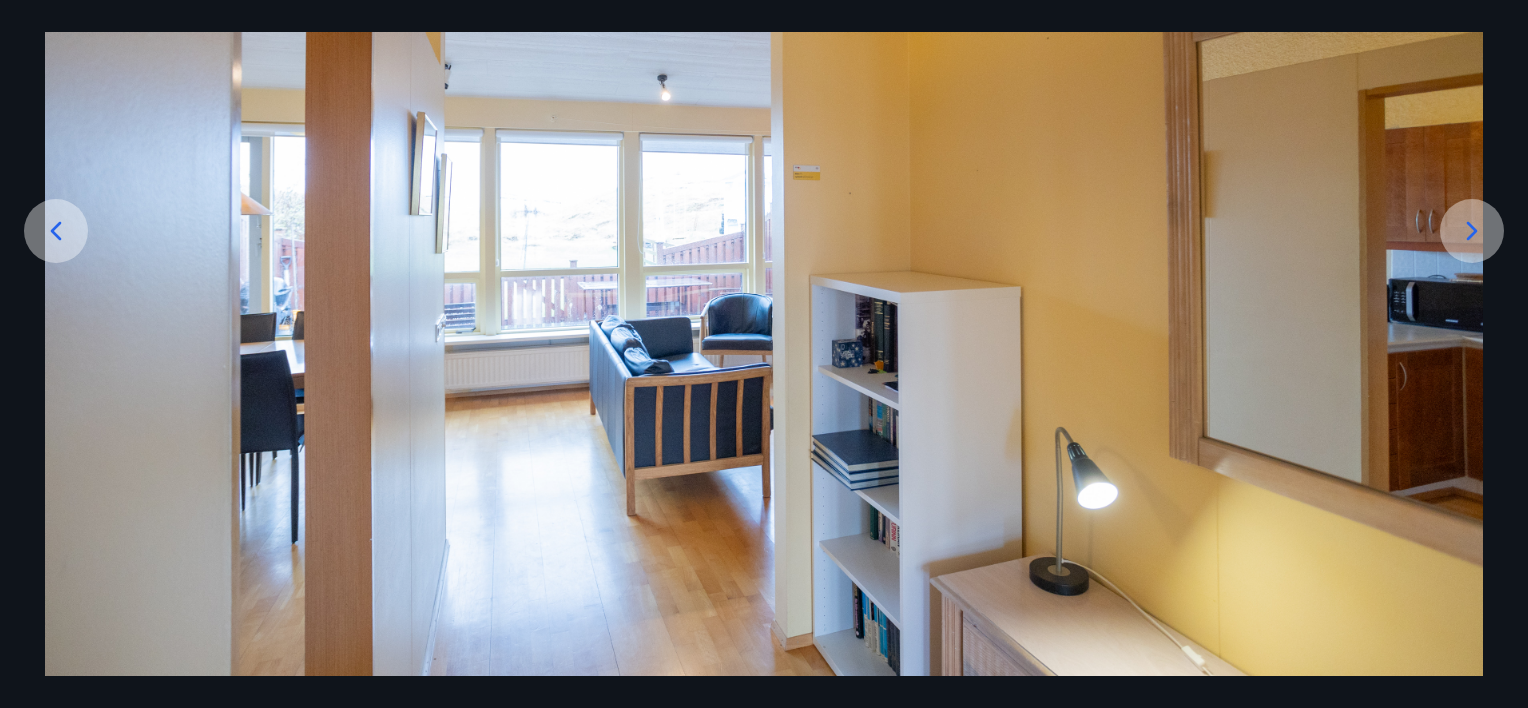 click 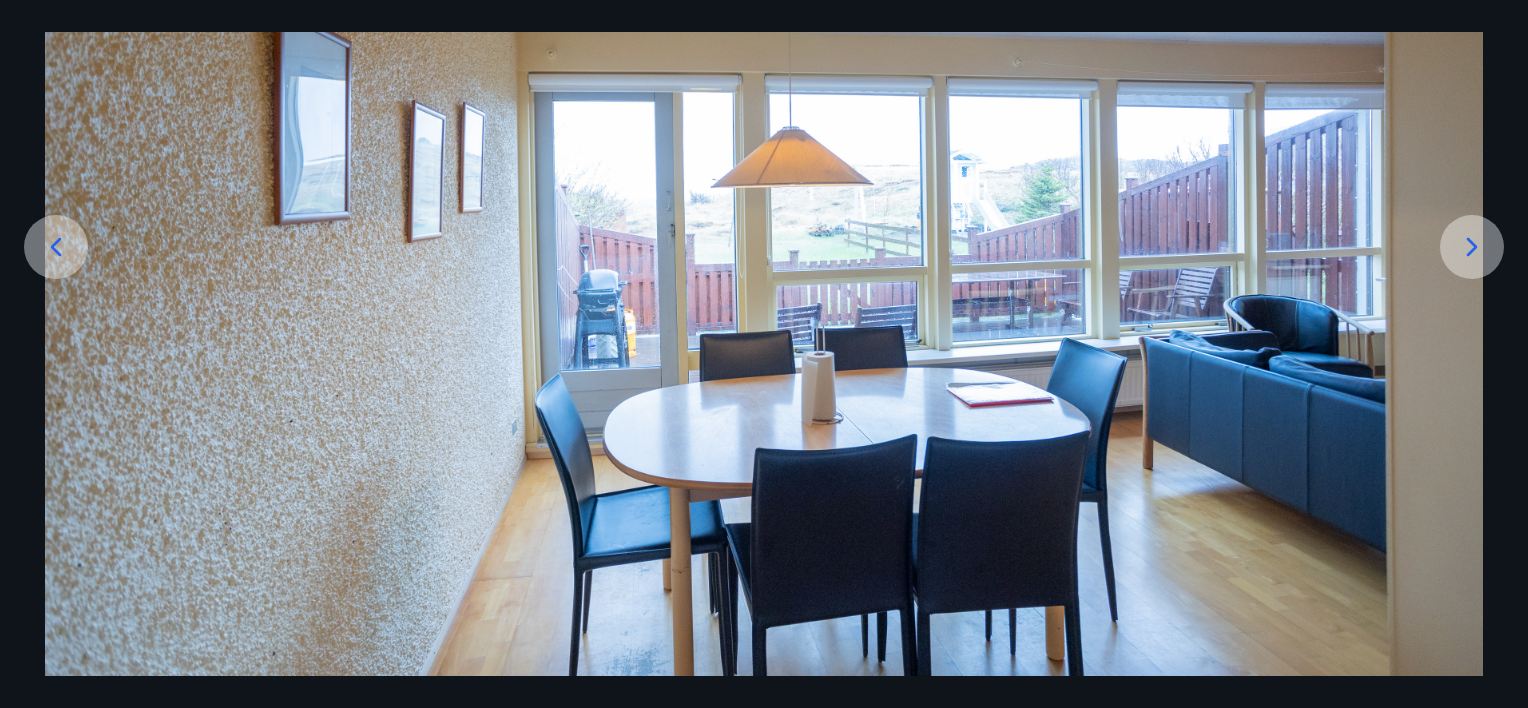 scroll, scrollTop: 235, scrollLeft: 0, axis: vertical 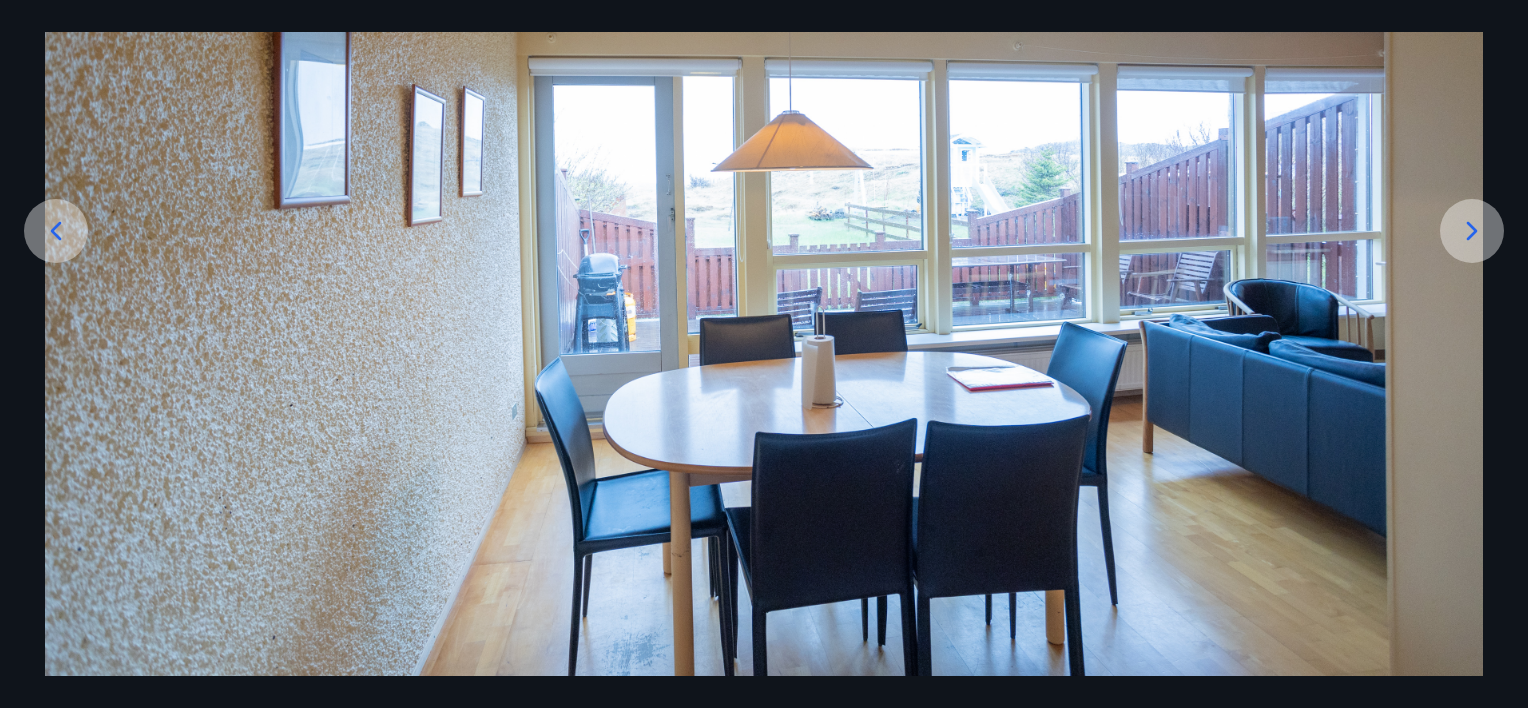 click 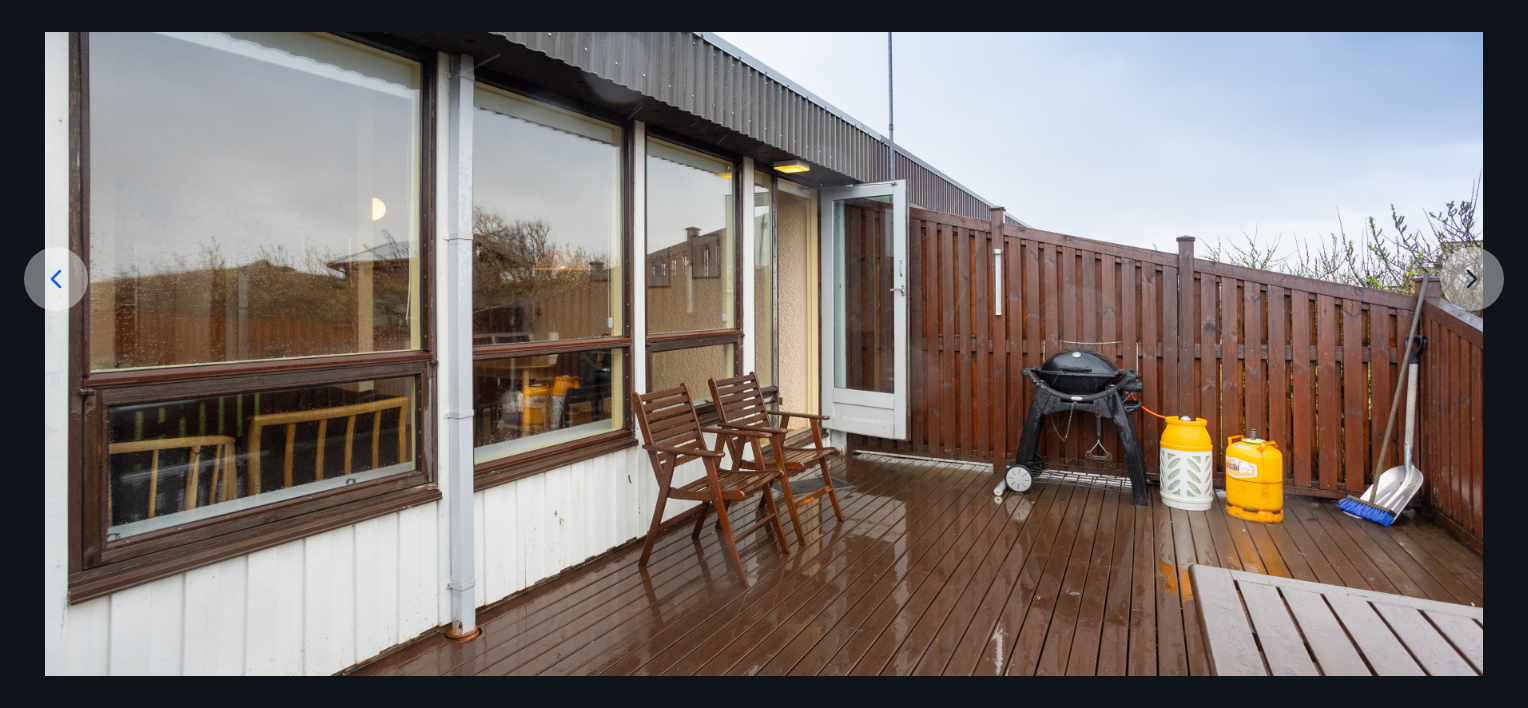 scroll, scrollTop: 235, scrollLeft: 0, axis: vertical 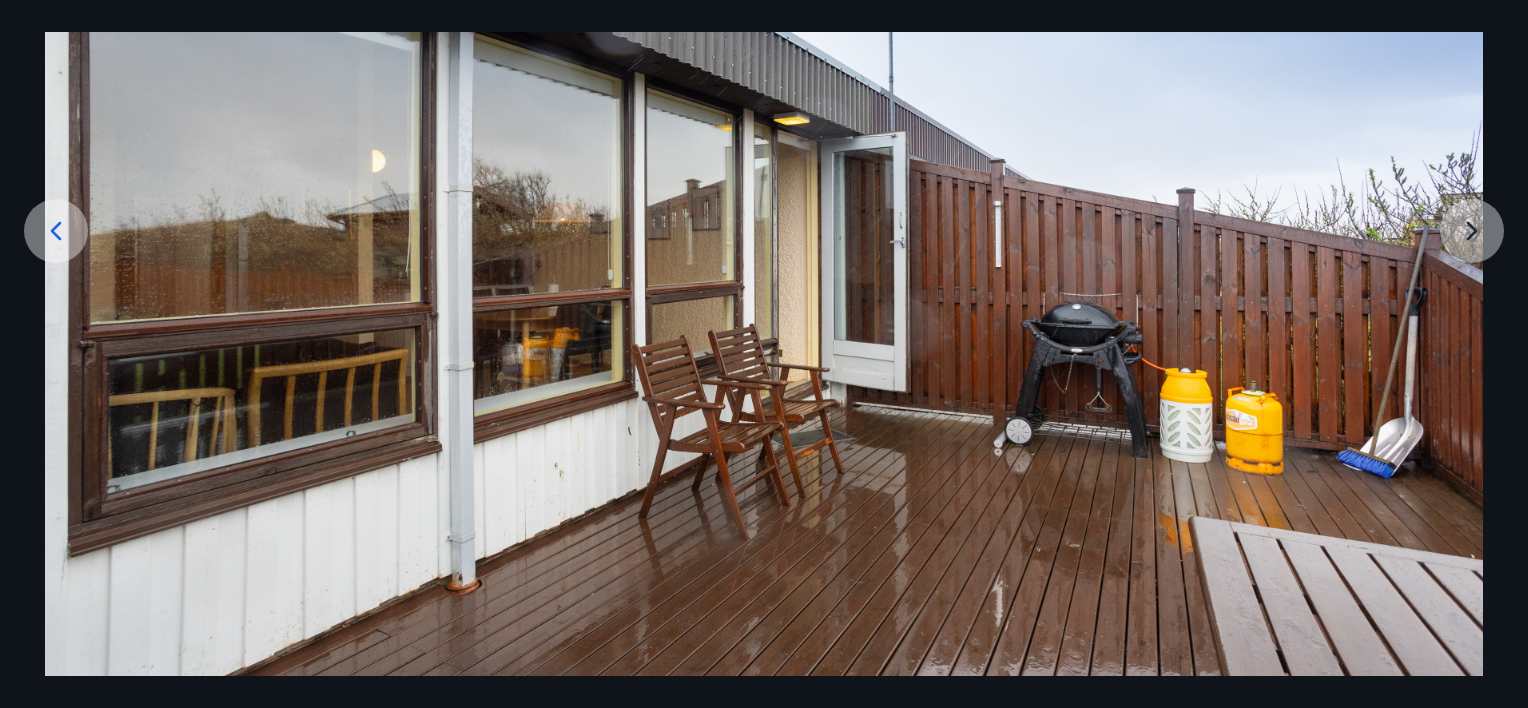 click at bounding box center [764, 276] 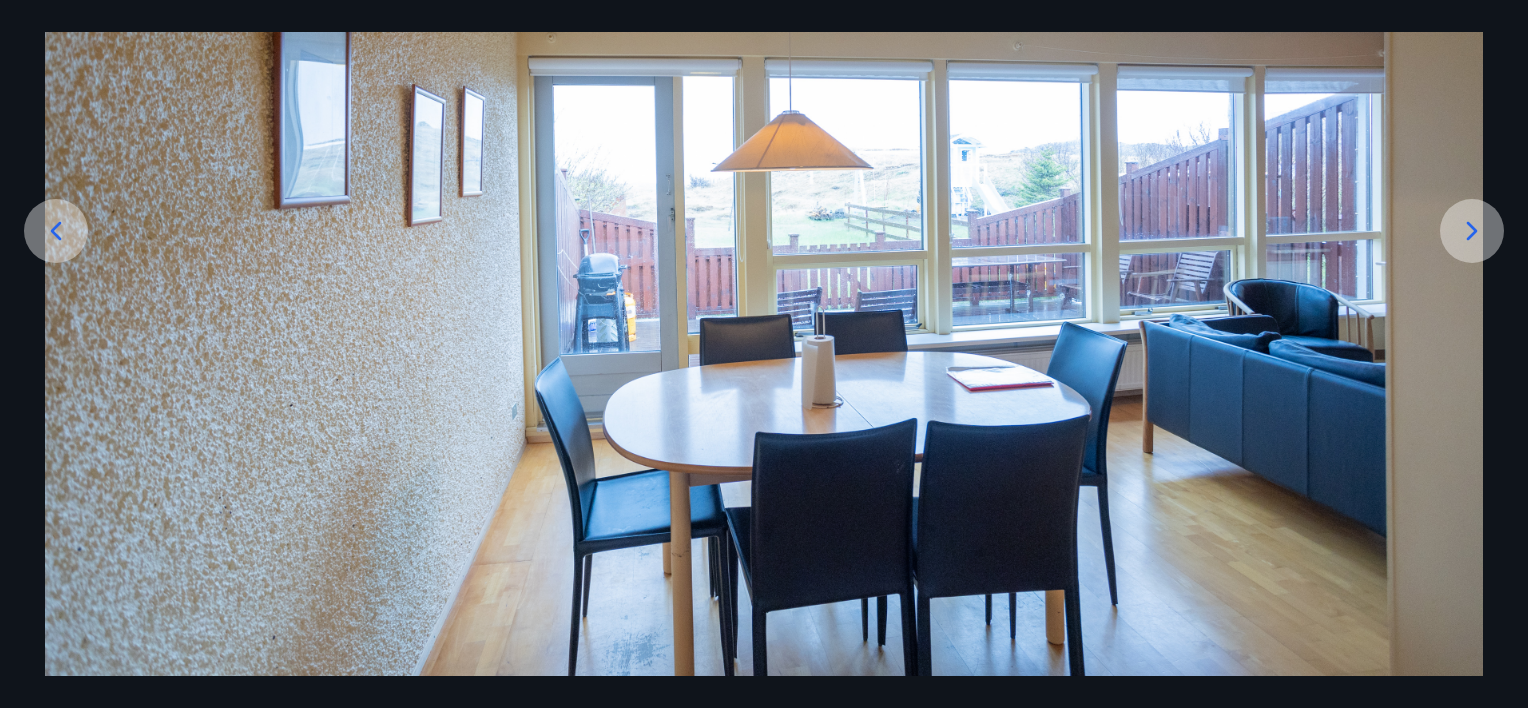 click 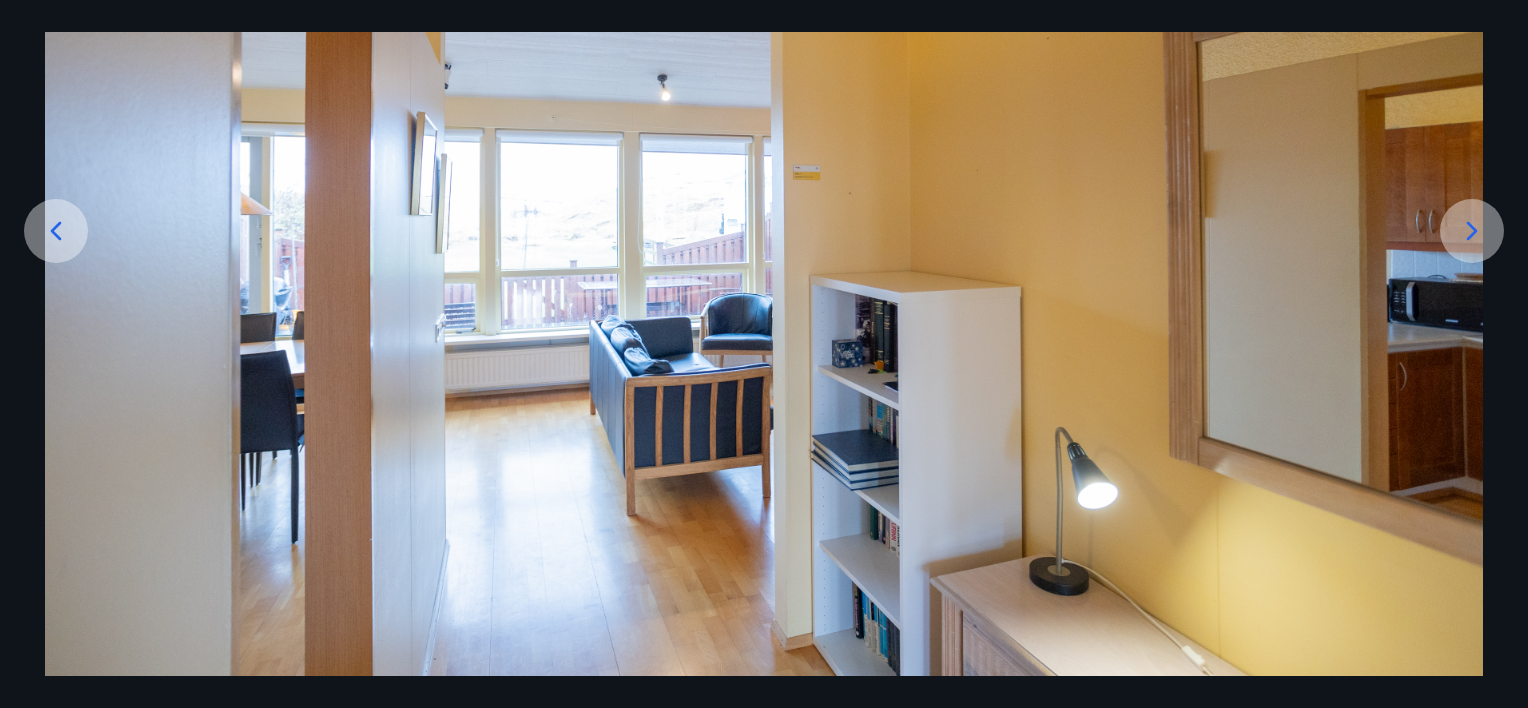 click 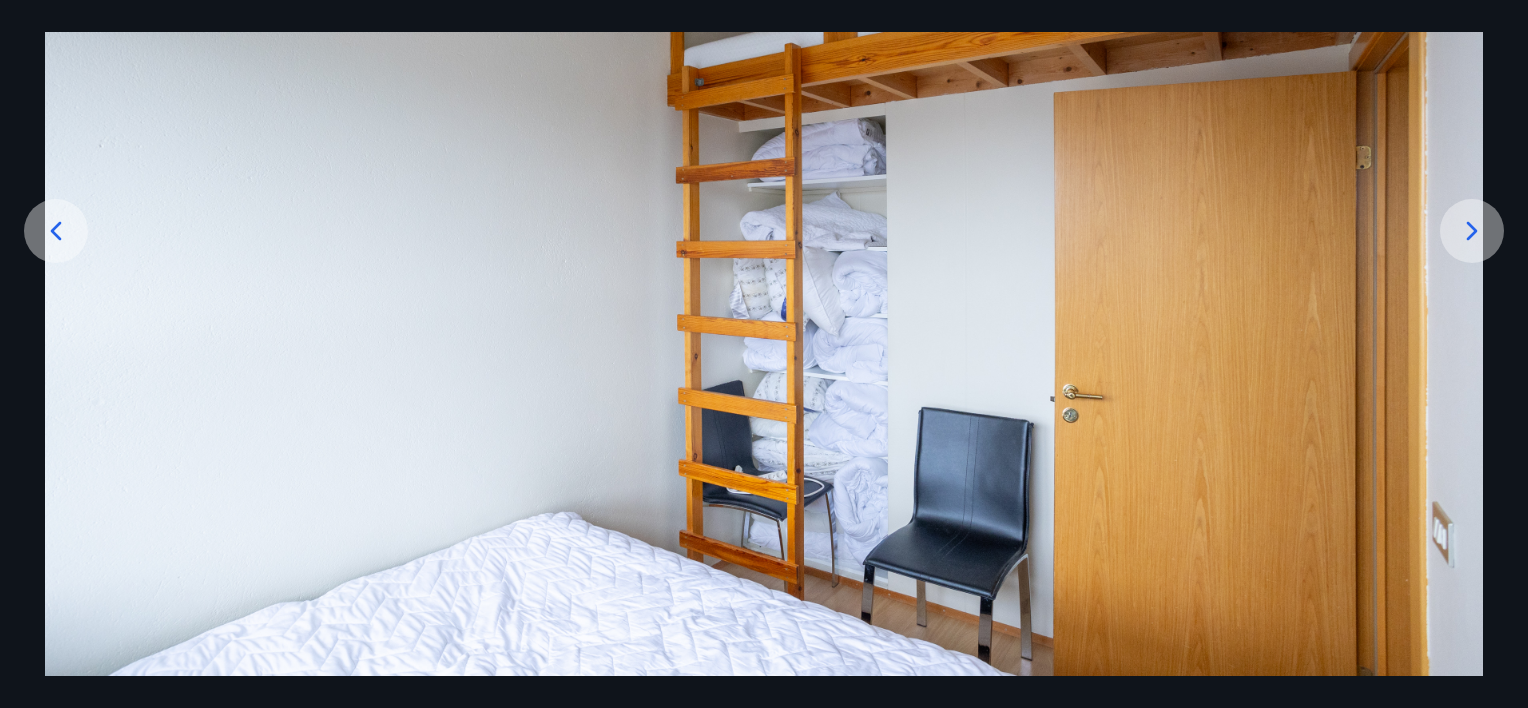 click 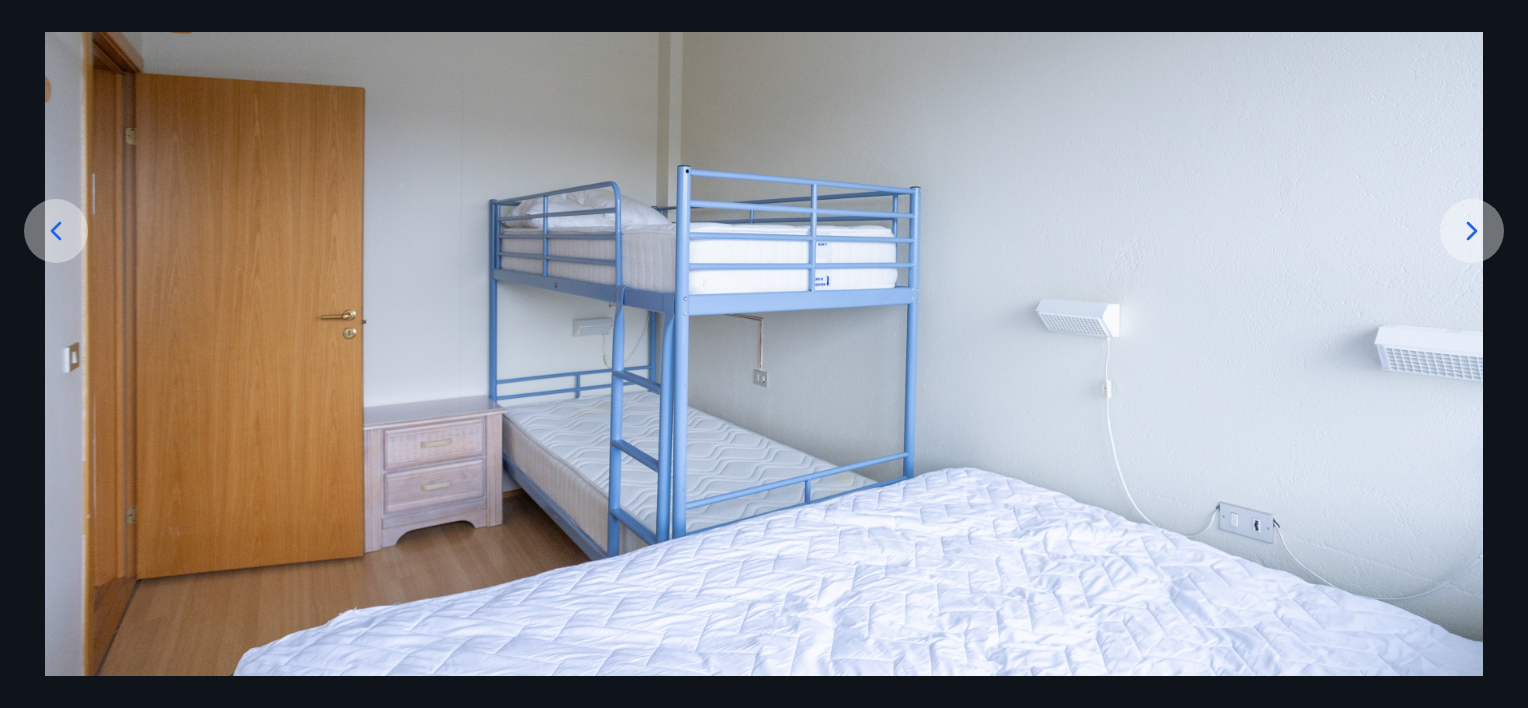 click 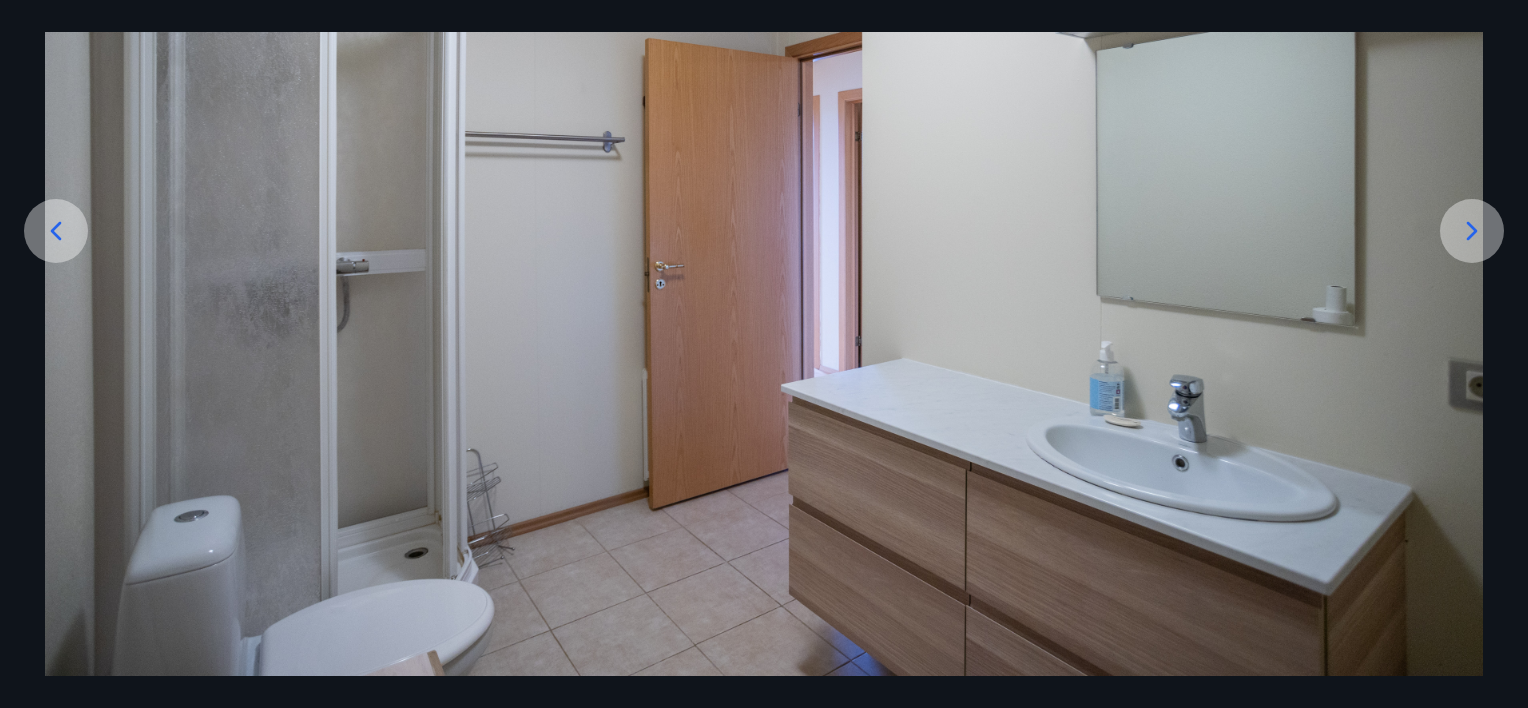 click 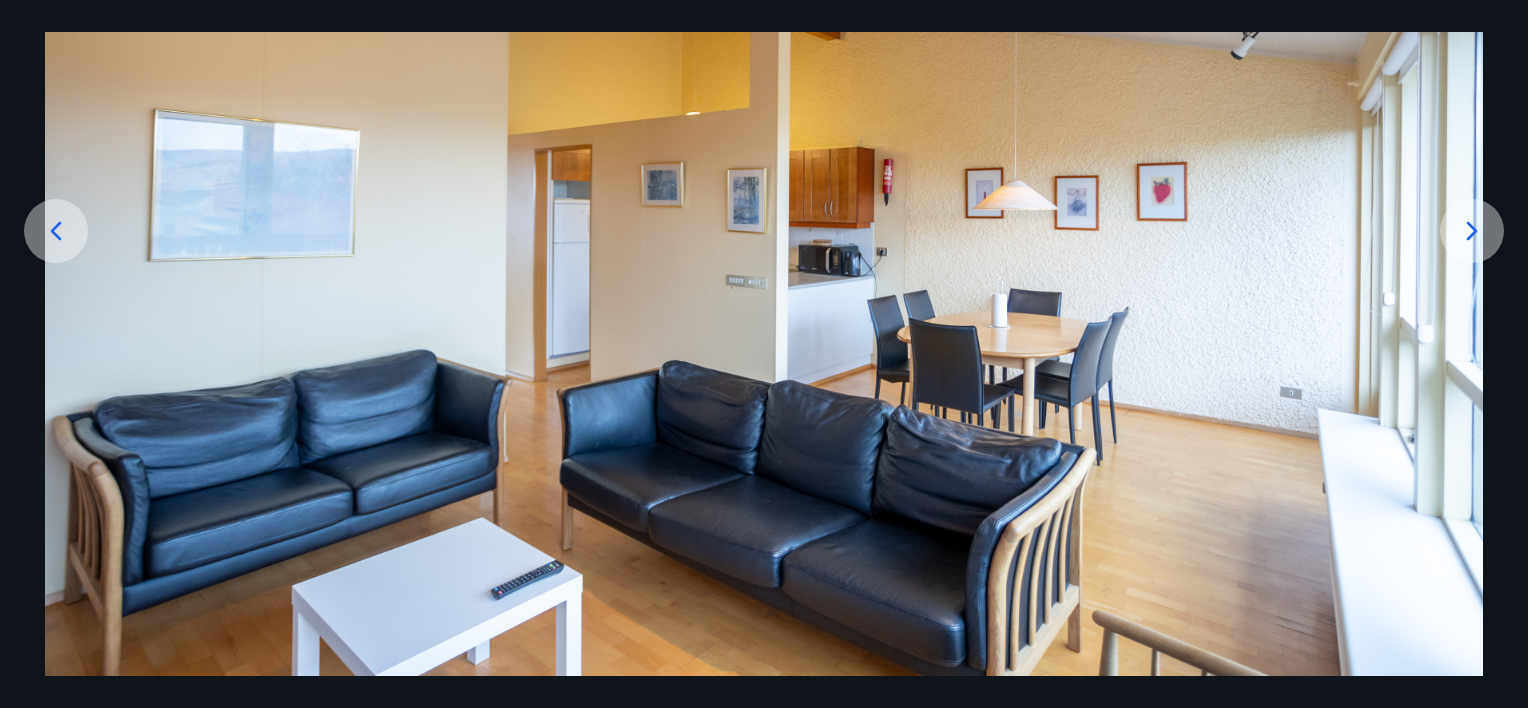 click 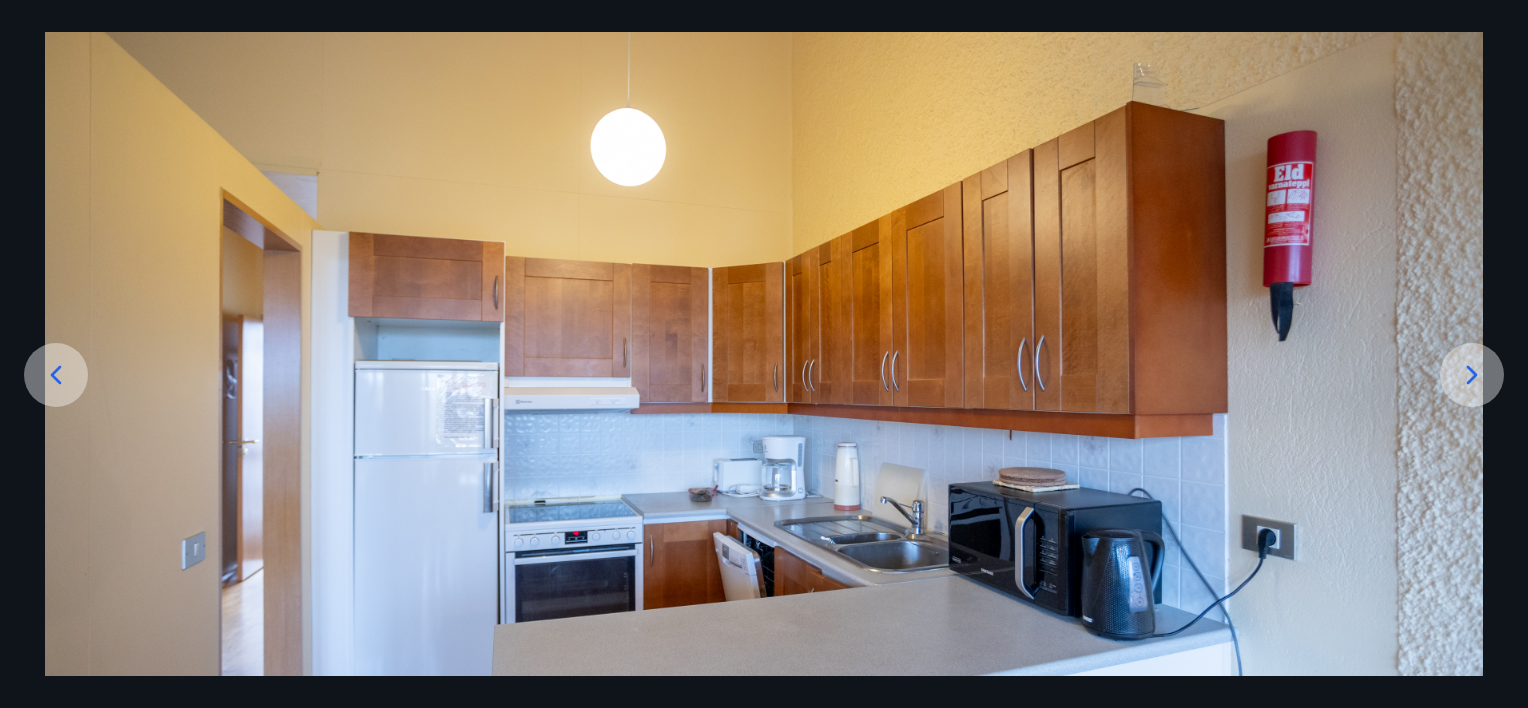 scroll, scrollTop: 235, scrollLeft: 0, axis: vertical 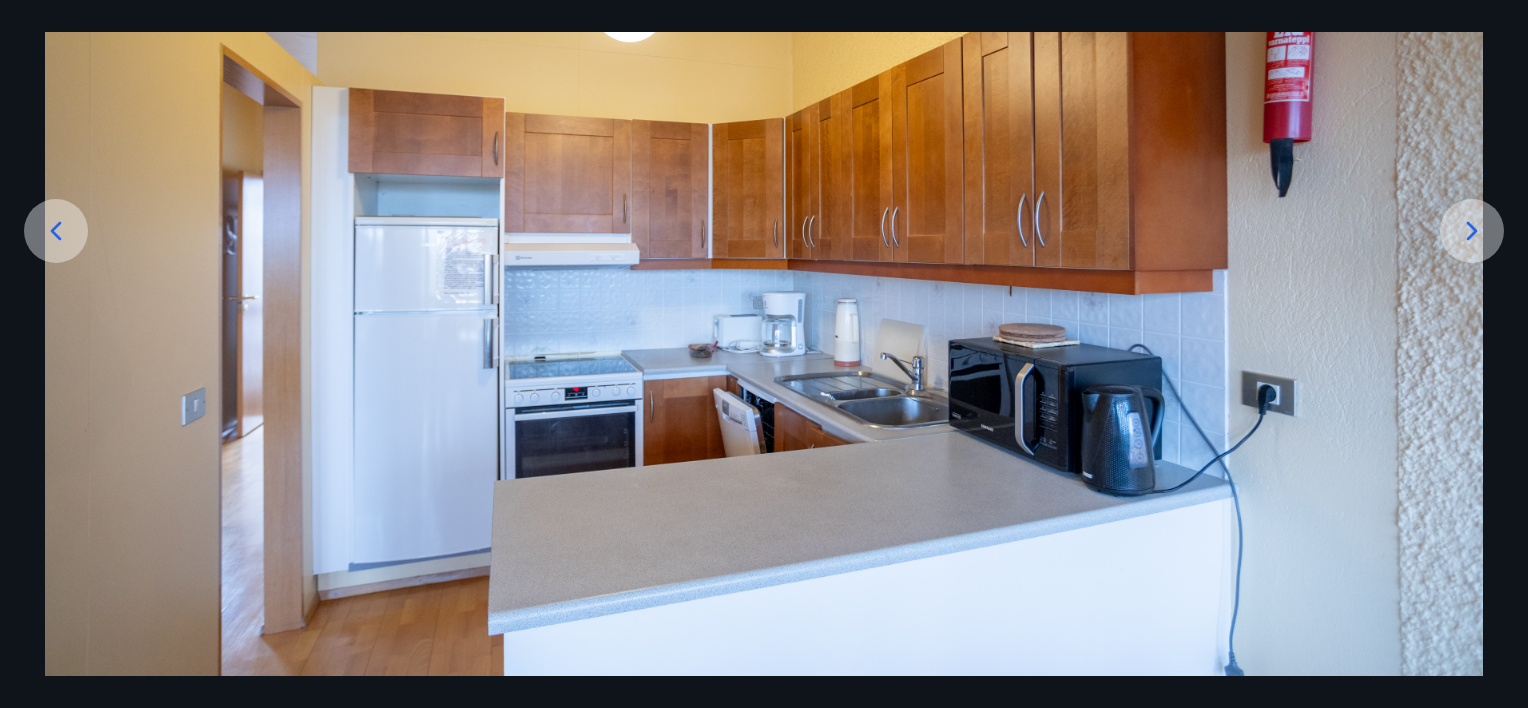 click 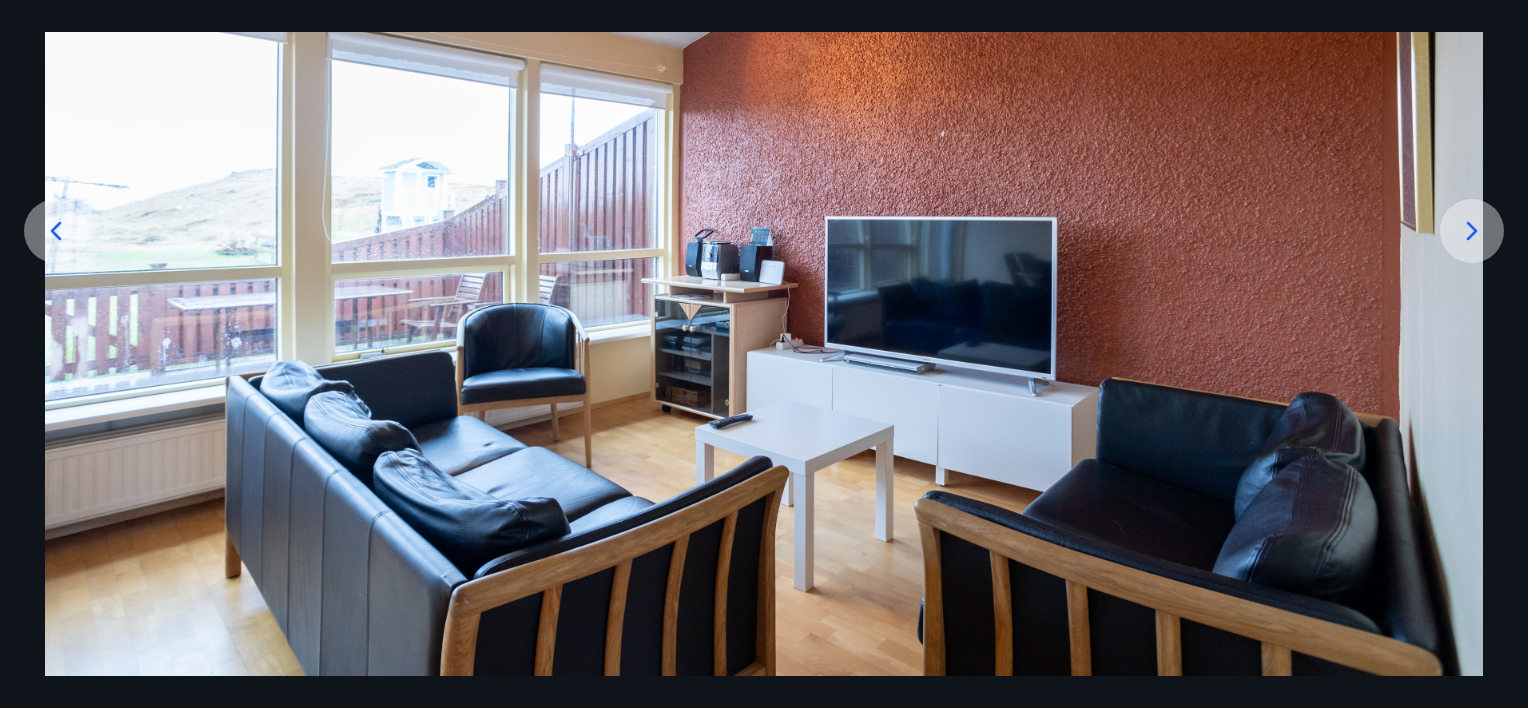 click 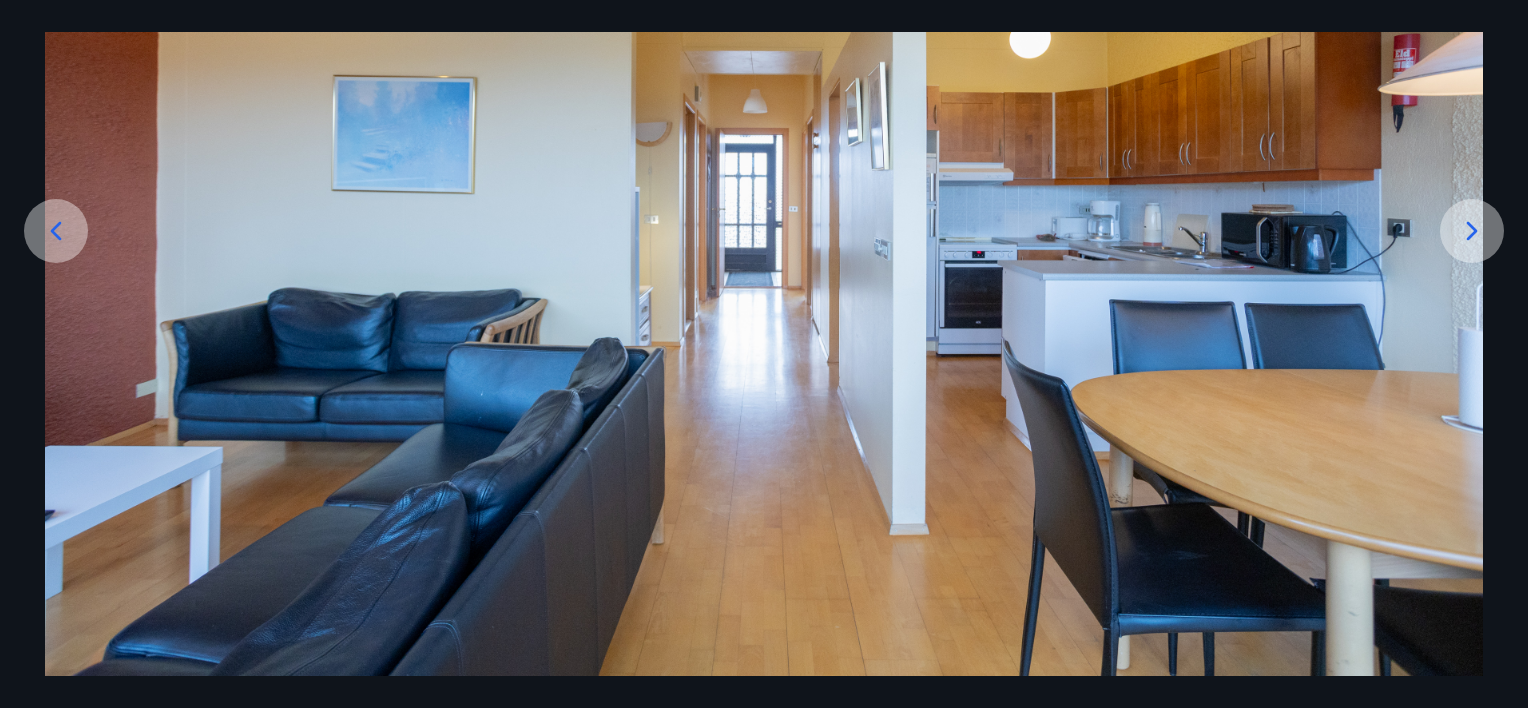click 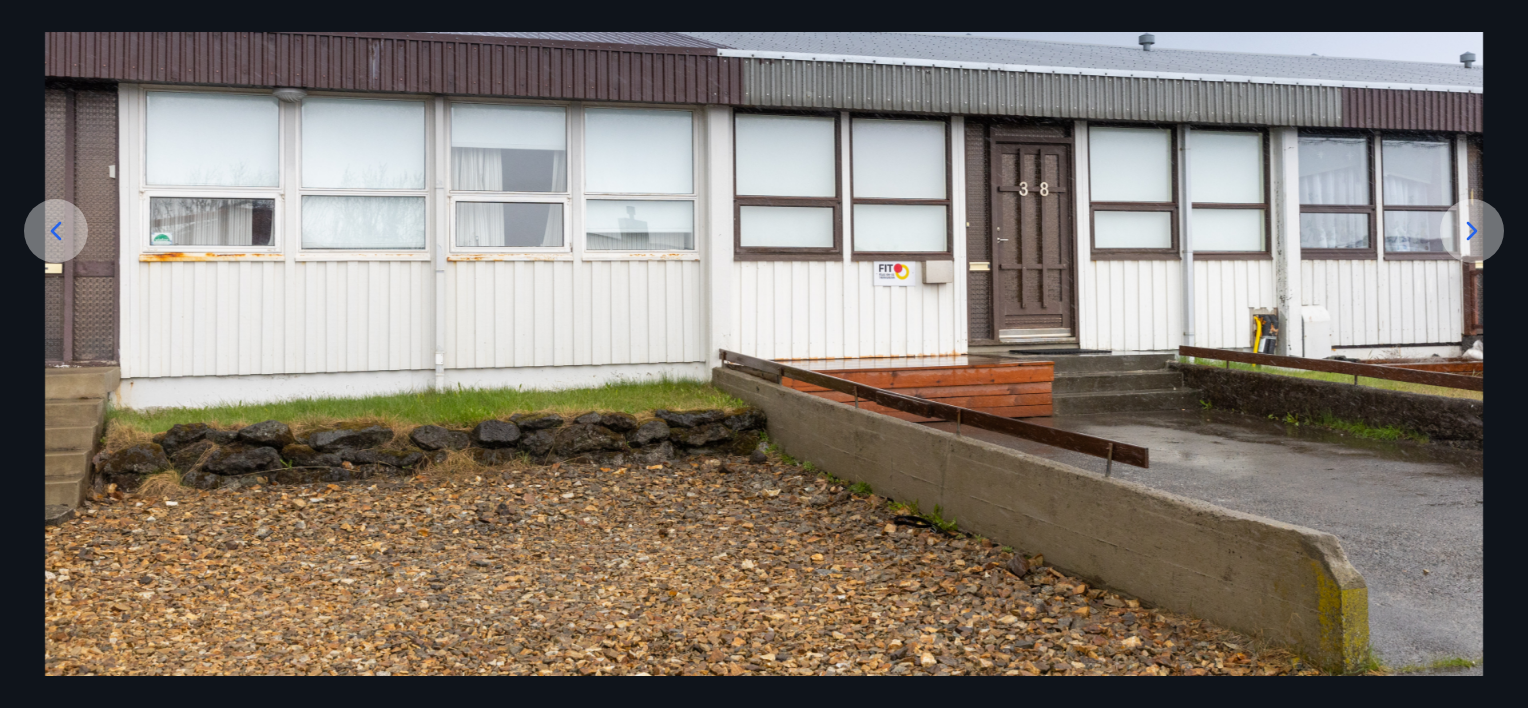 click 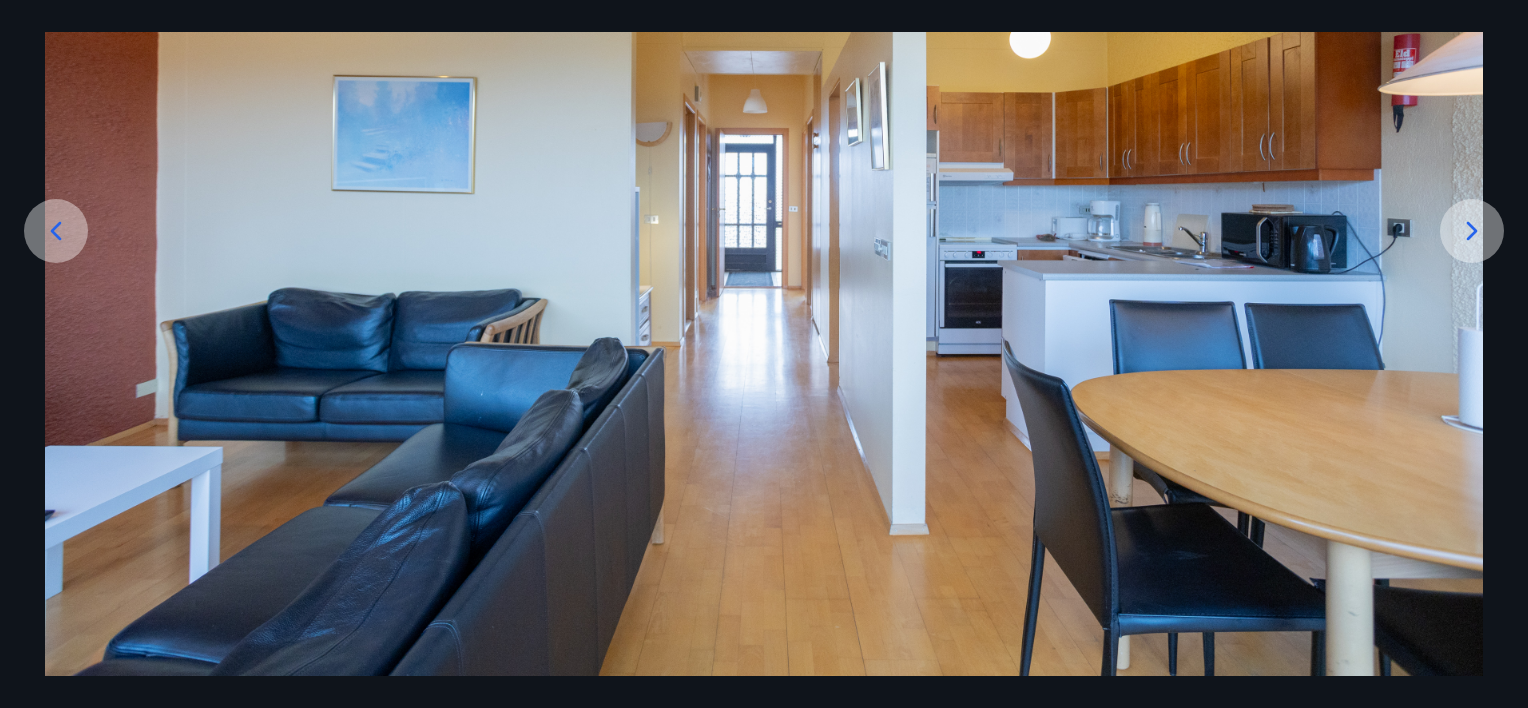 click at bounding box center [1472, 231] 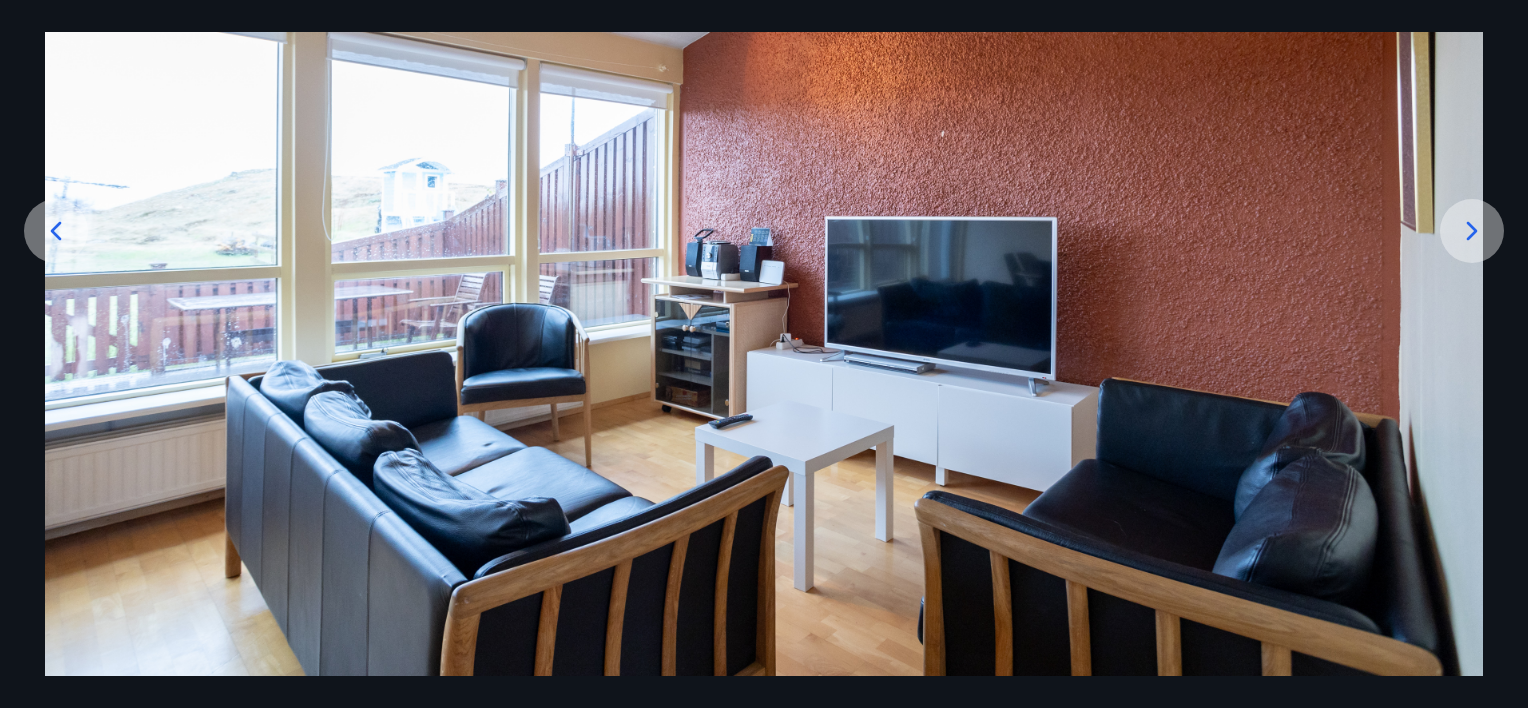 click at bounding box center (1472, 231) 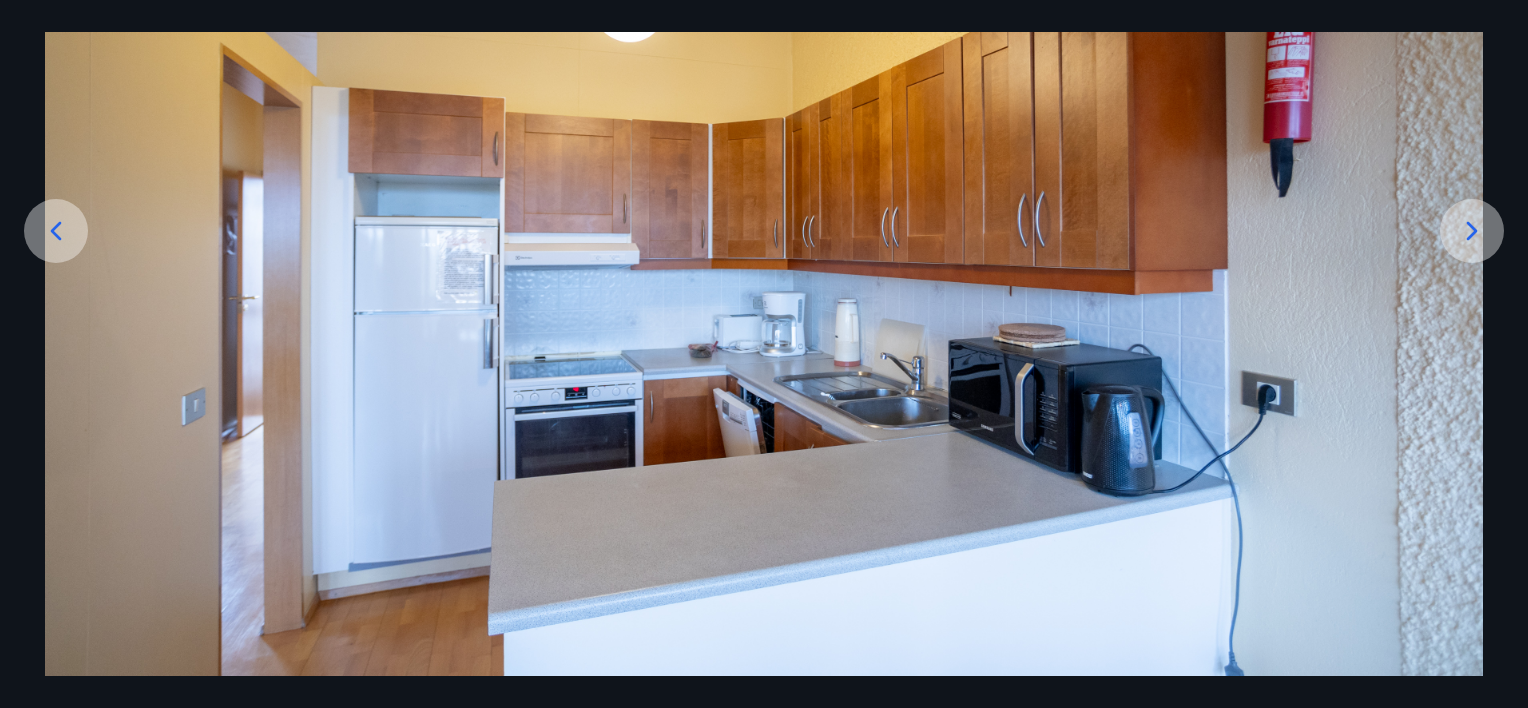 click at bounding box center (1472, 231) 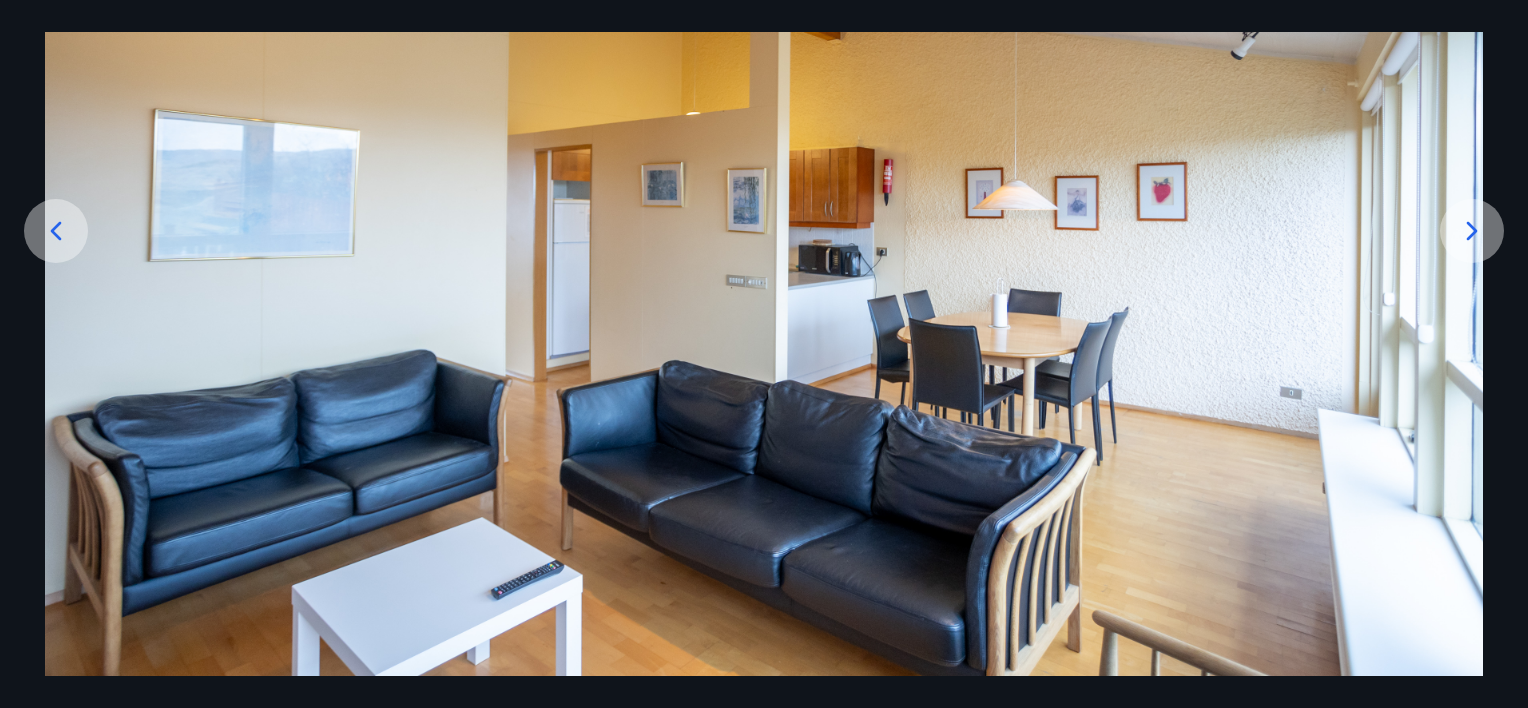 click at bounding box center (1472, 231) 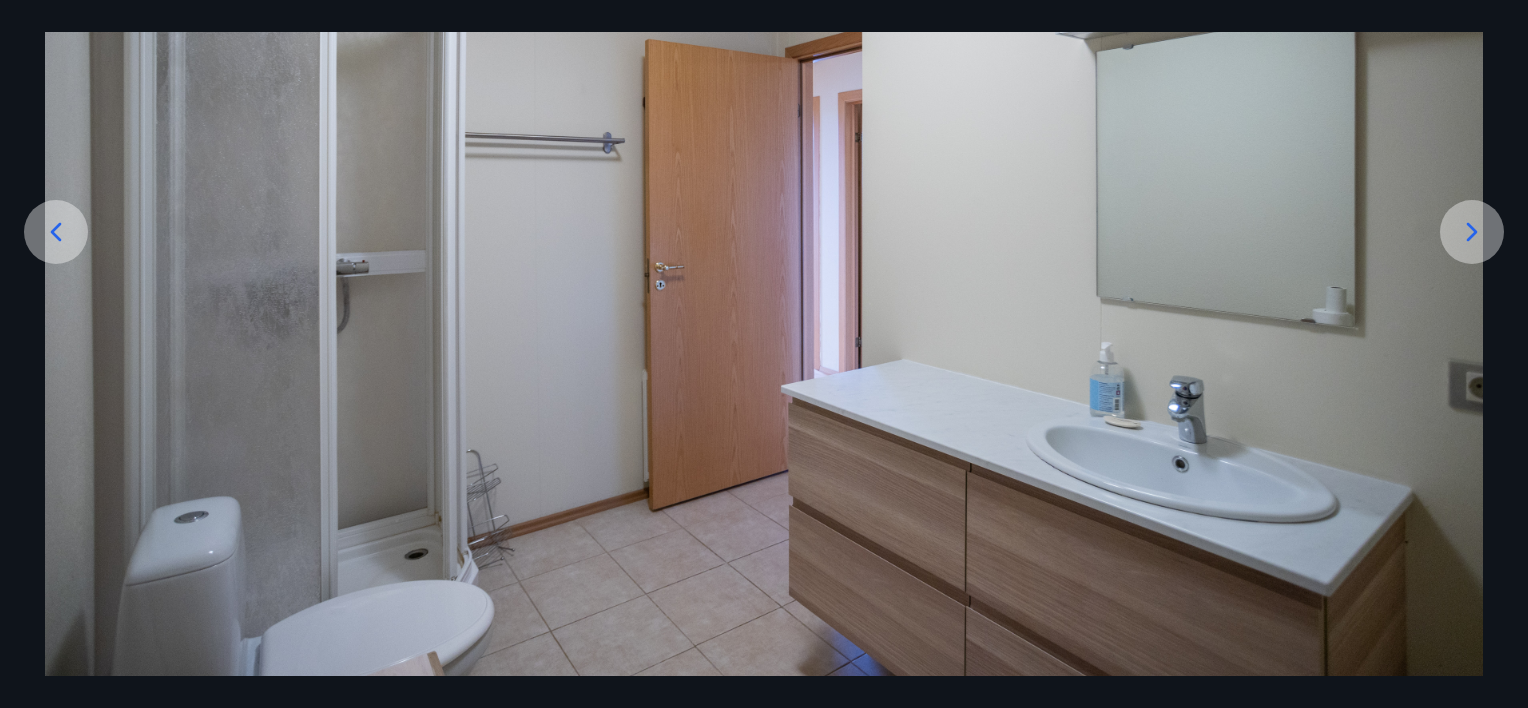 scroll, scrollTop: 235, scrollLeft: 0, axis: vertical 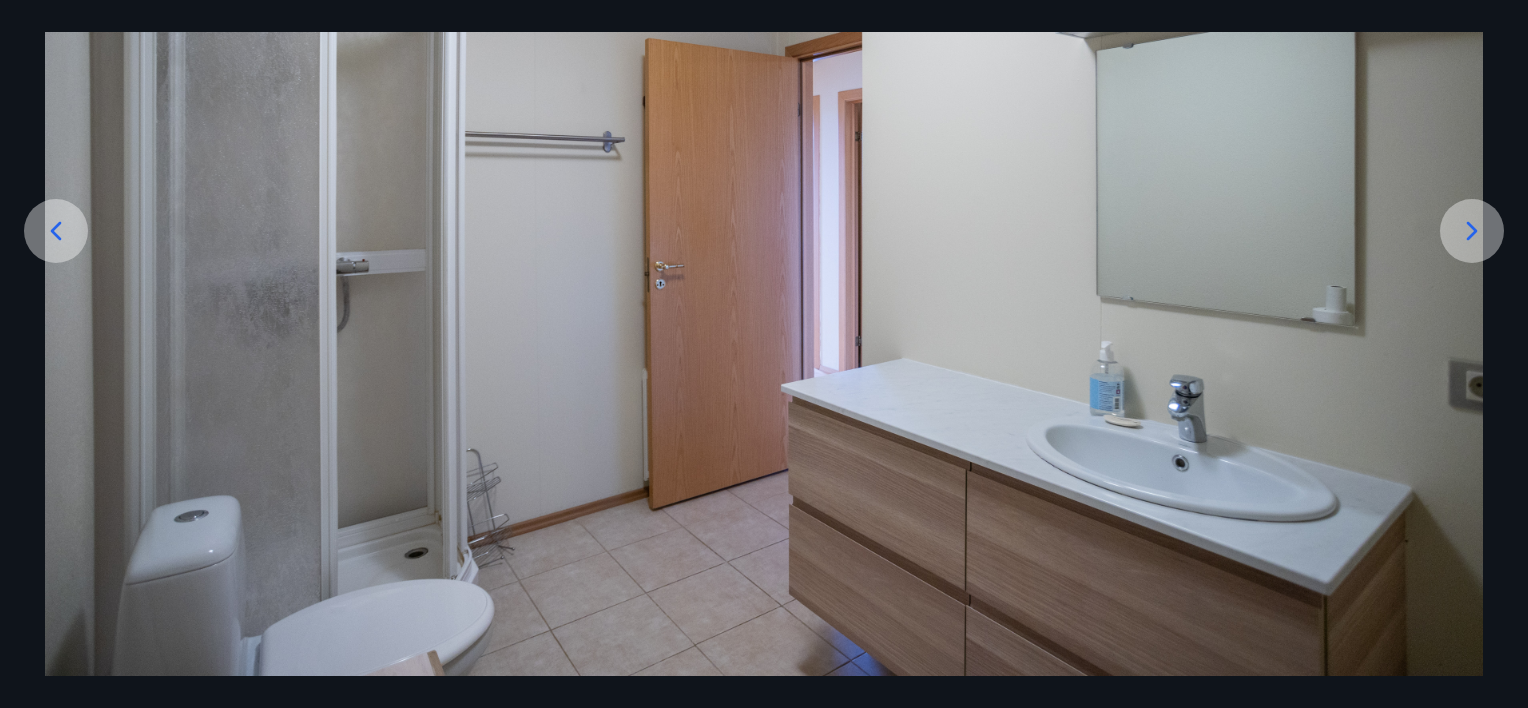 click 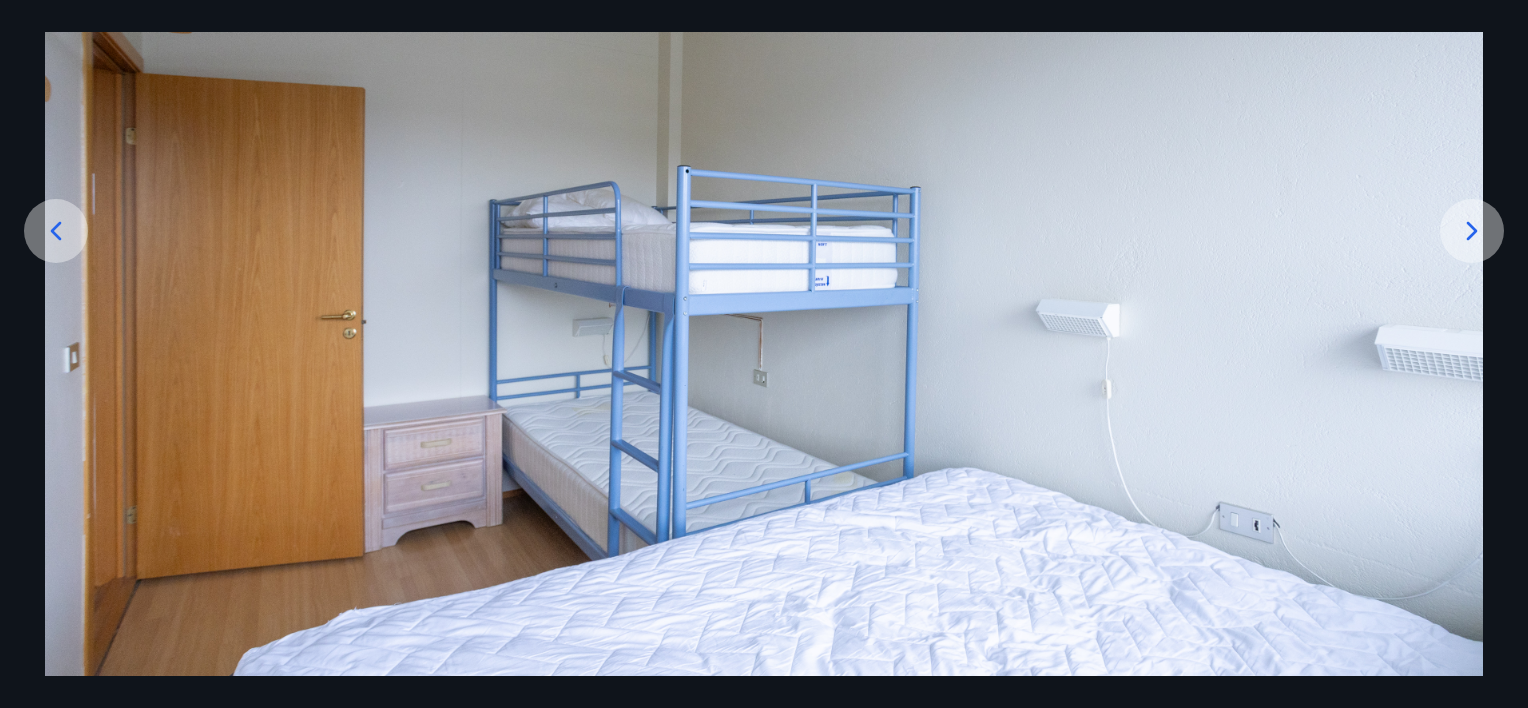click 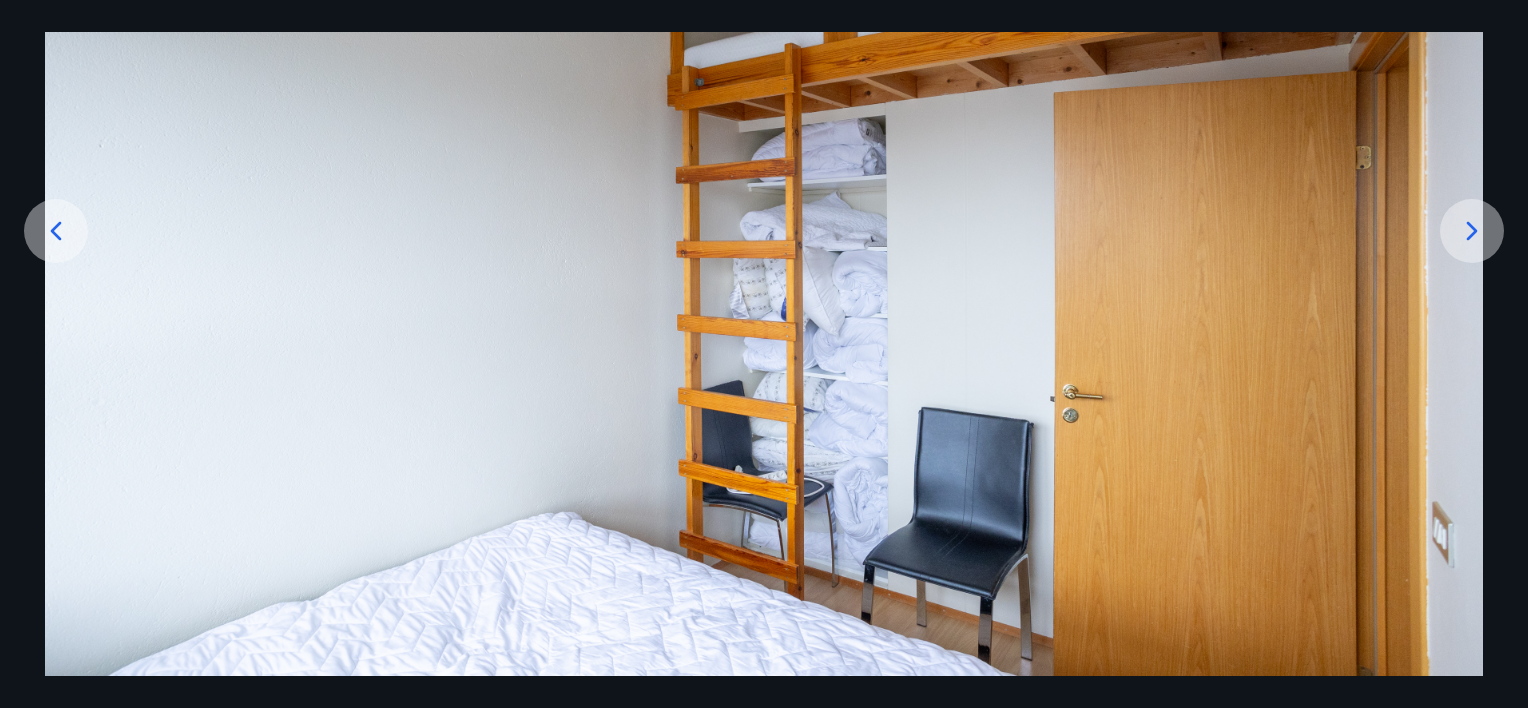 click 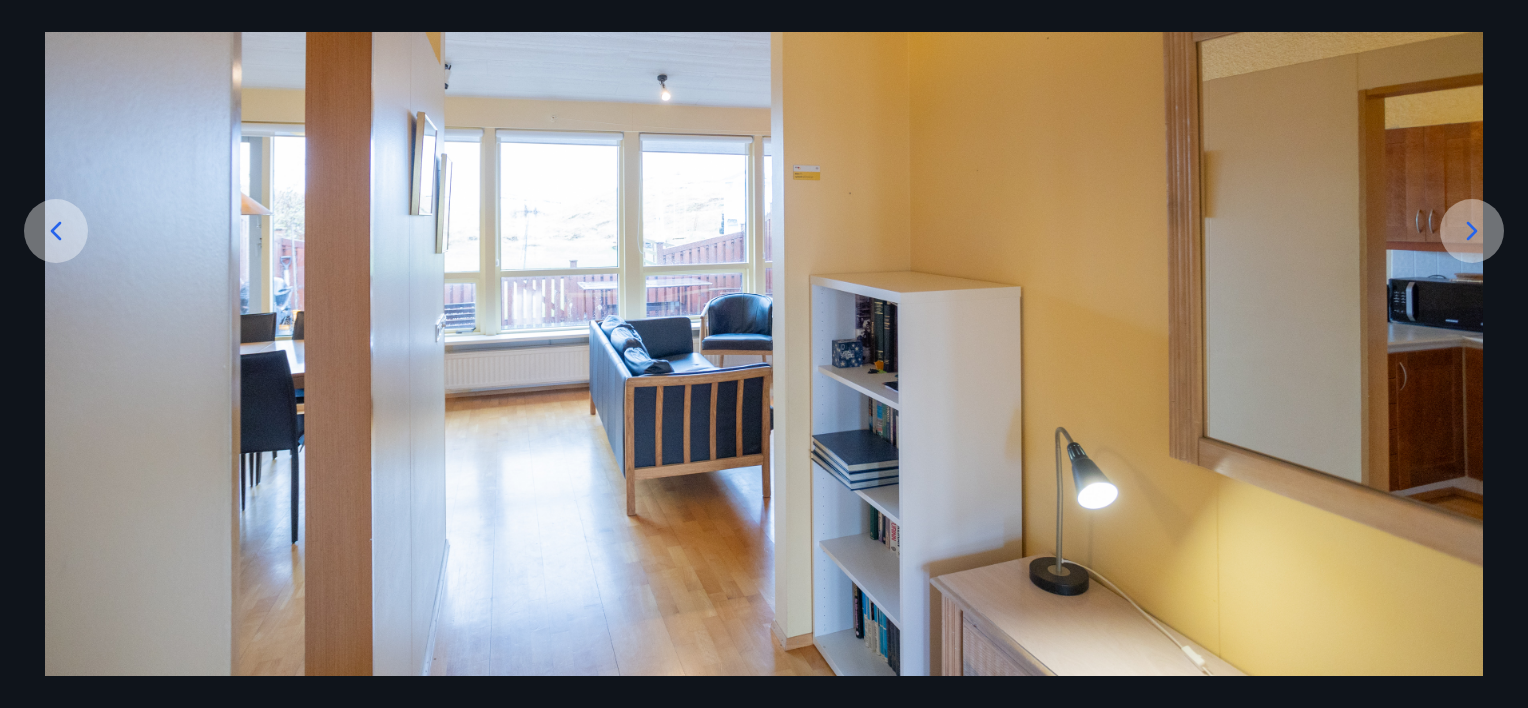 click at bounding box center (764, 276) 